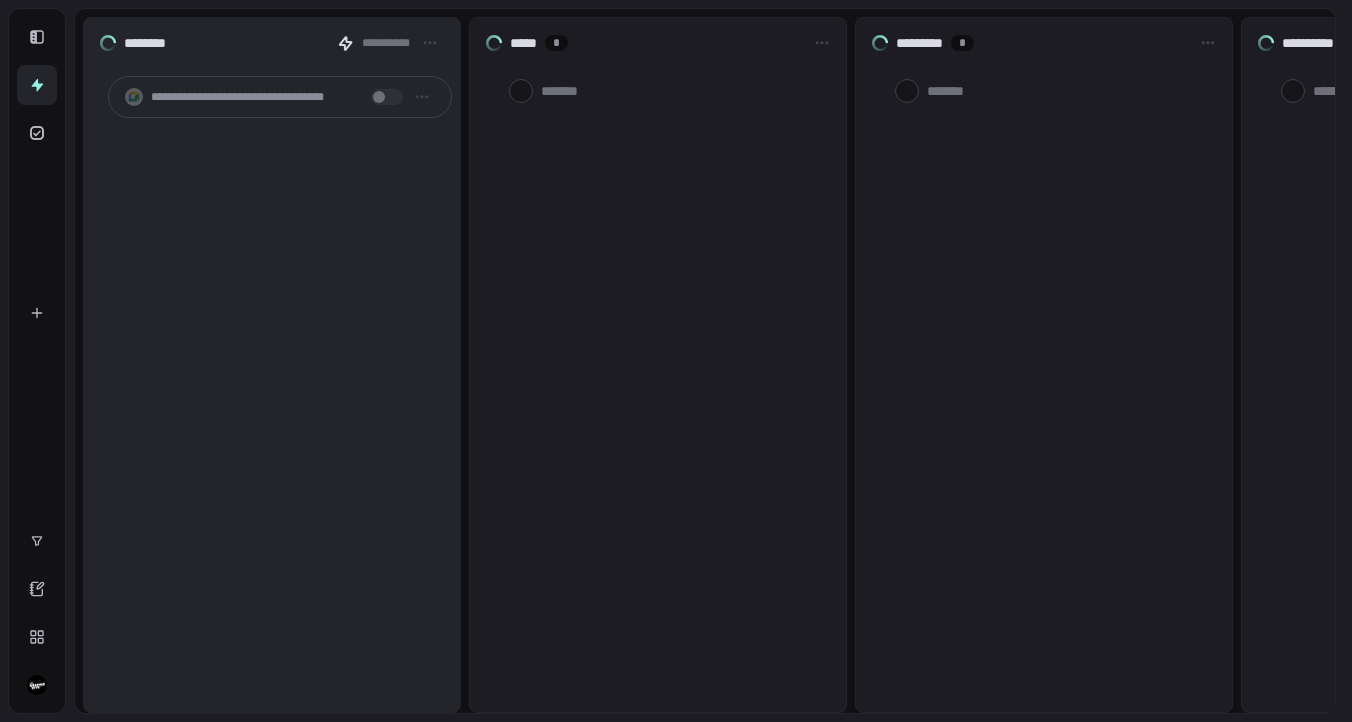 scroll, scrollTop: 0, scrollLeft: 0, axis: both 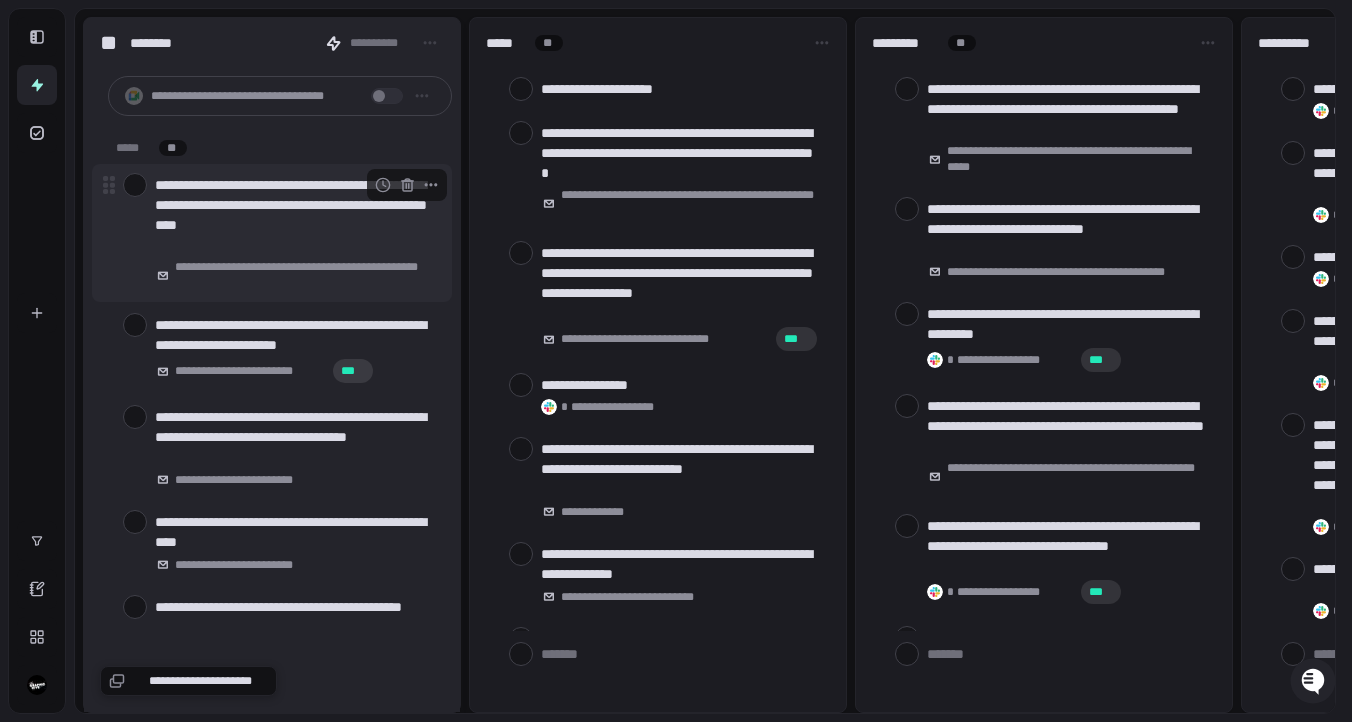 click at bounding box center [135, 185] 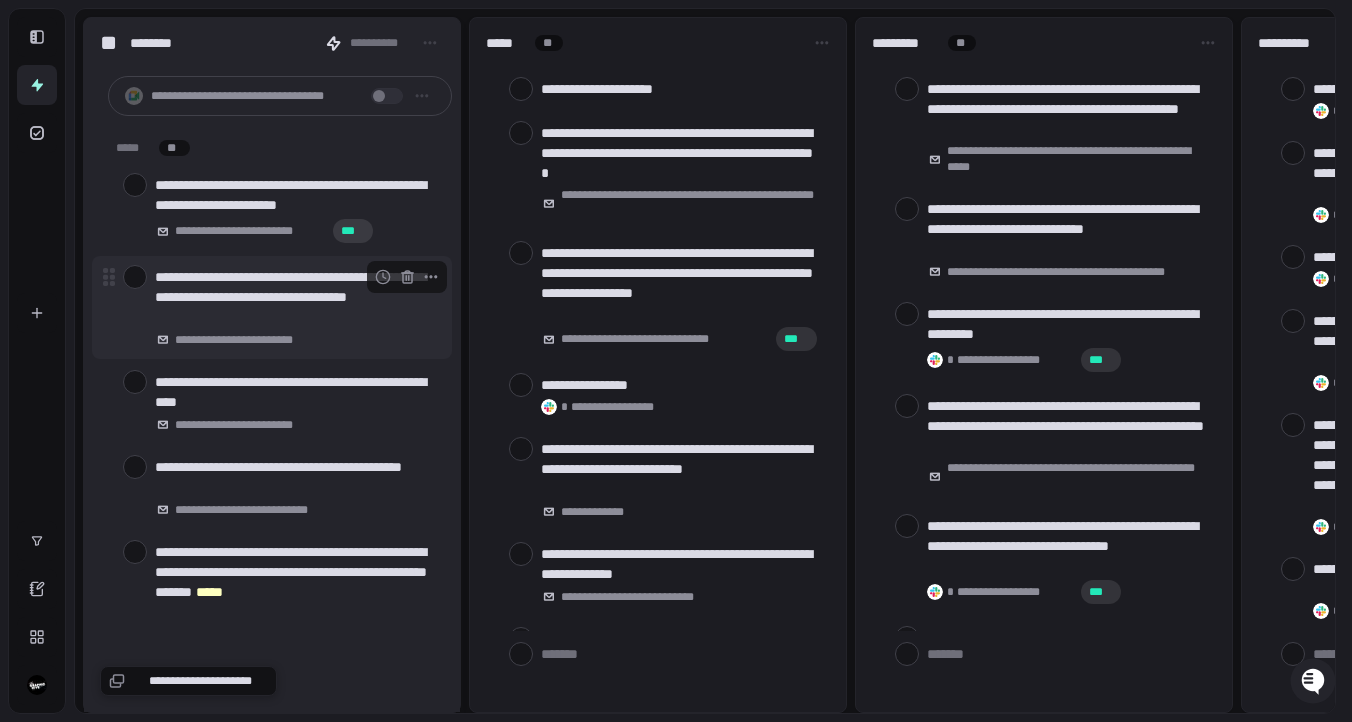 click at bounding box center (135, 277) 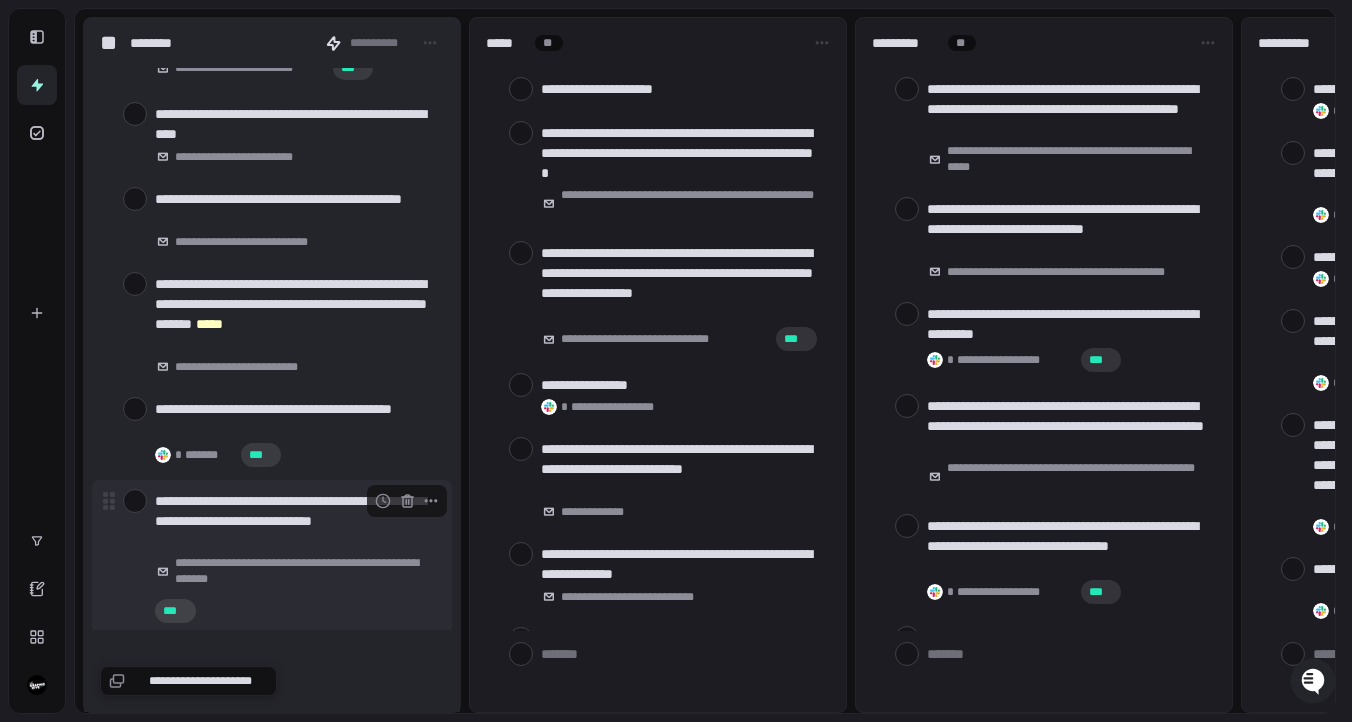 scroll, scrollTop: 170, scrollLeft: 0, axis: vertical 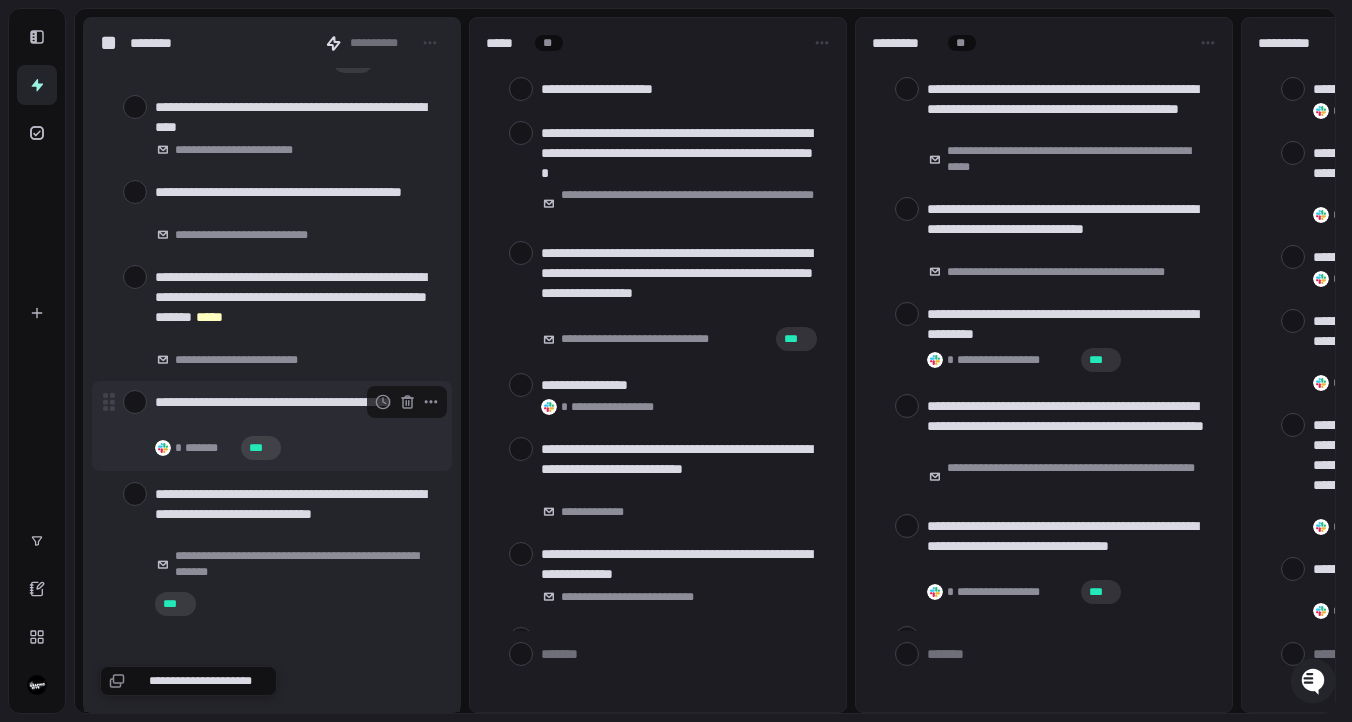 click at bounding box center [135, 402] 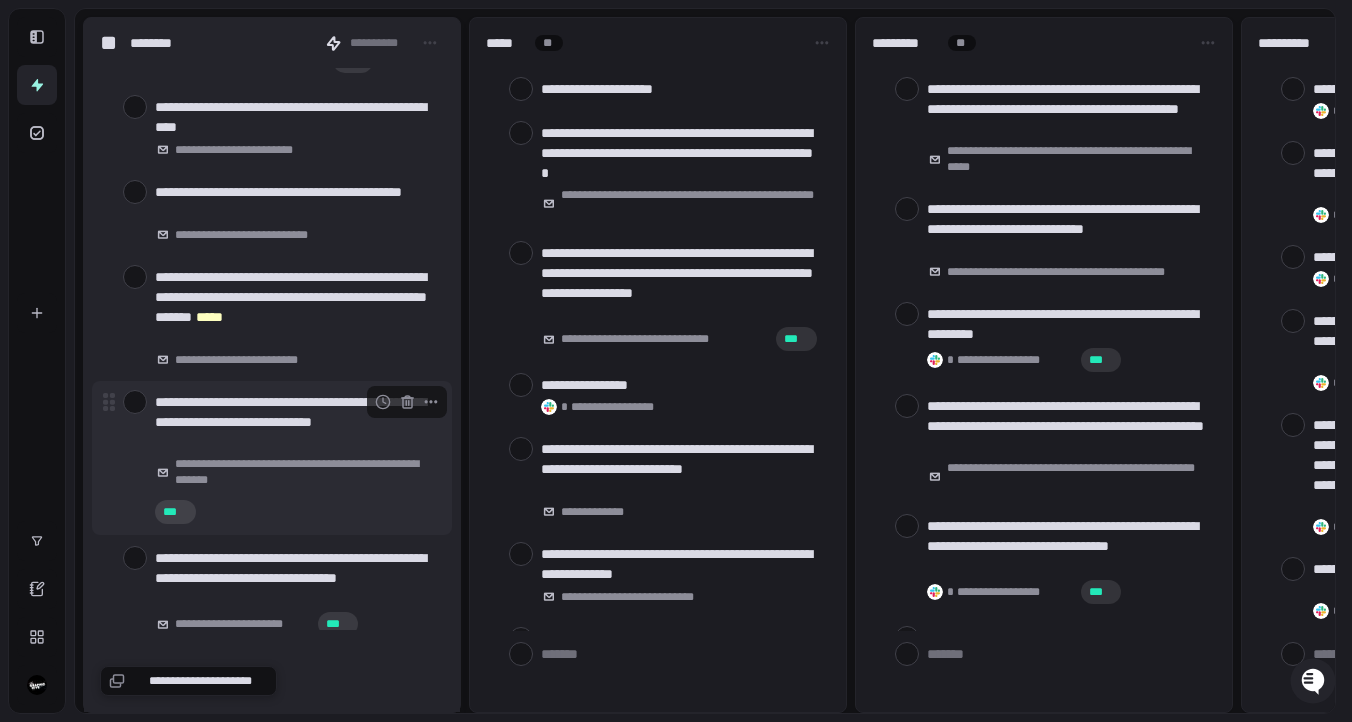 click at bounding box center (135, 402) 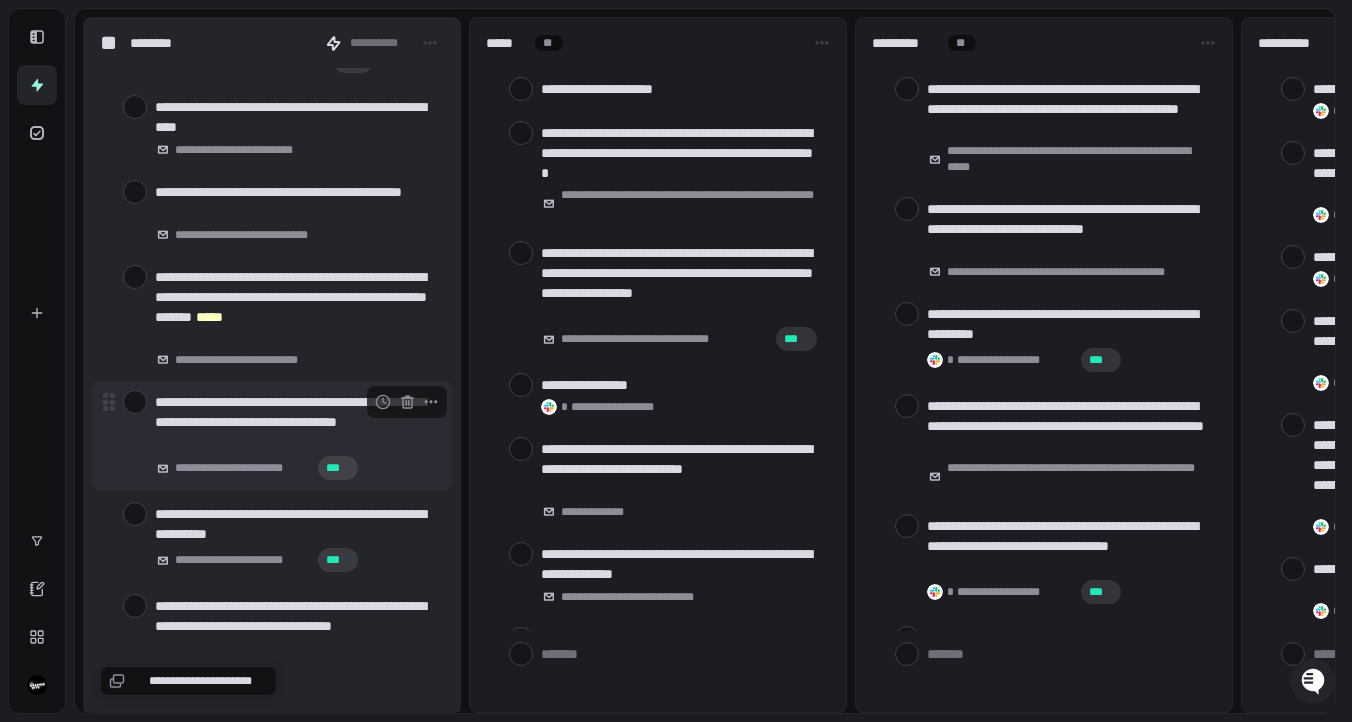 click at bounding box center [135, 402] 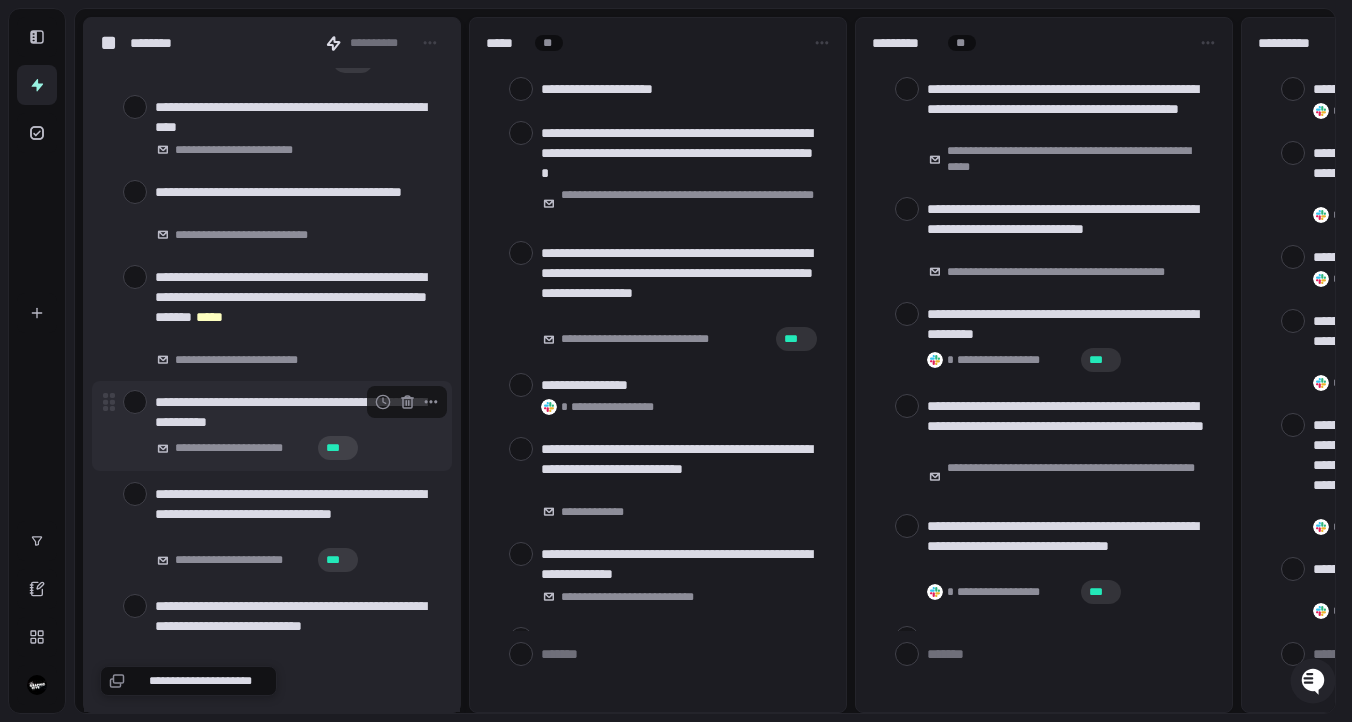 click on "**********" at bounding box center (272, 426) 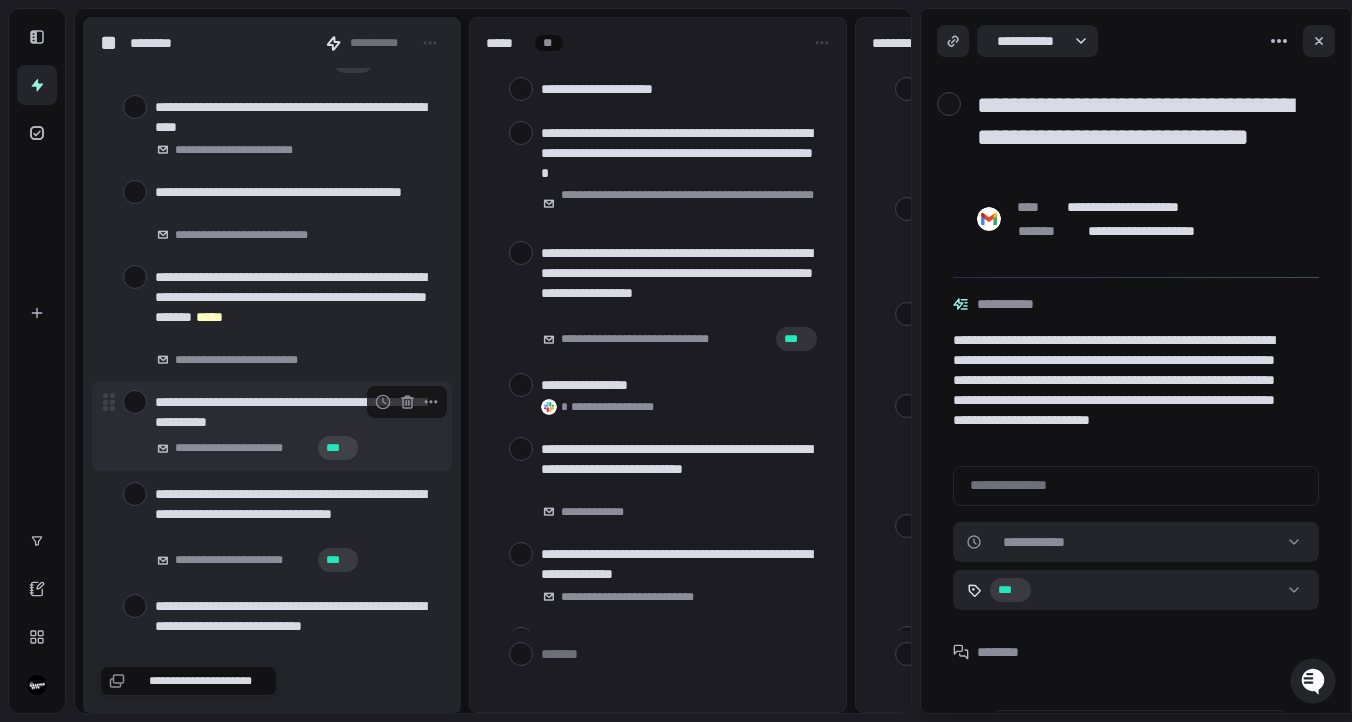 click on "**********" at bounding box center [272, 426] 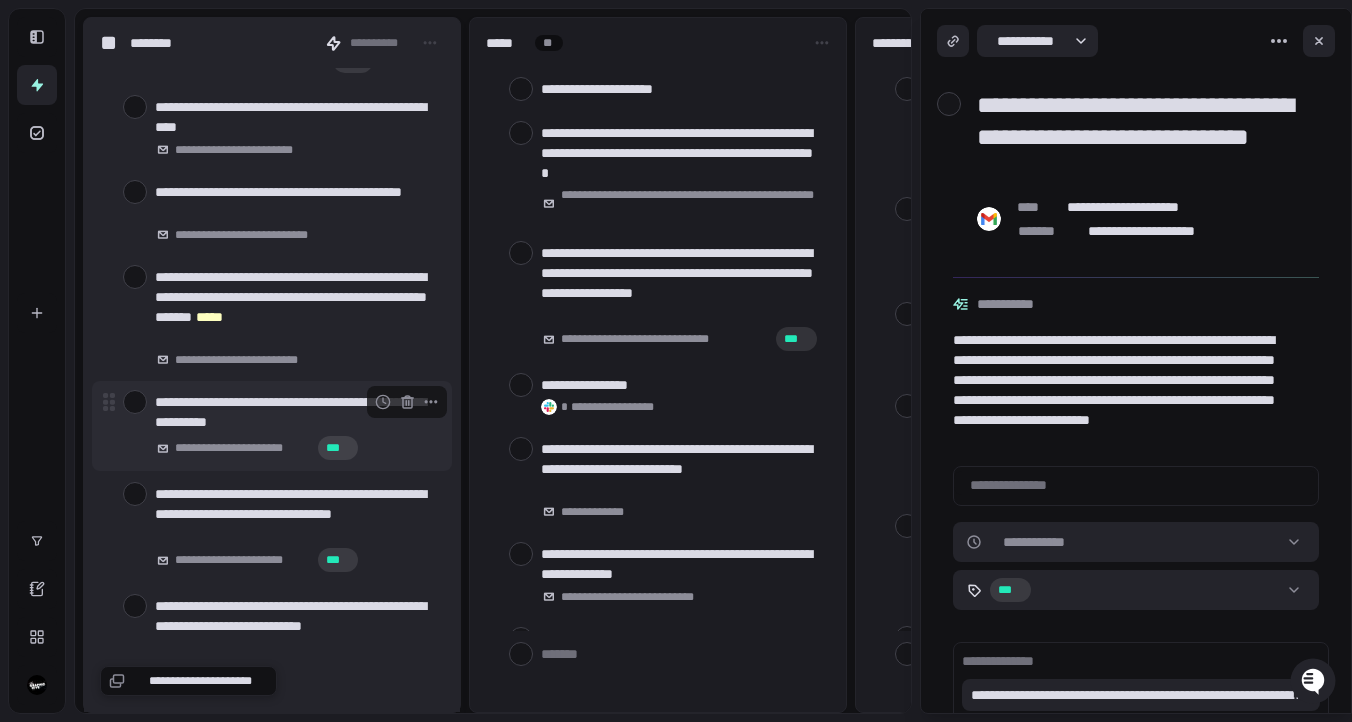 click at bounding box center (135, 402) 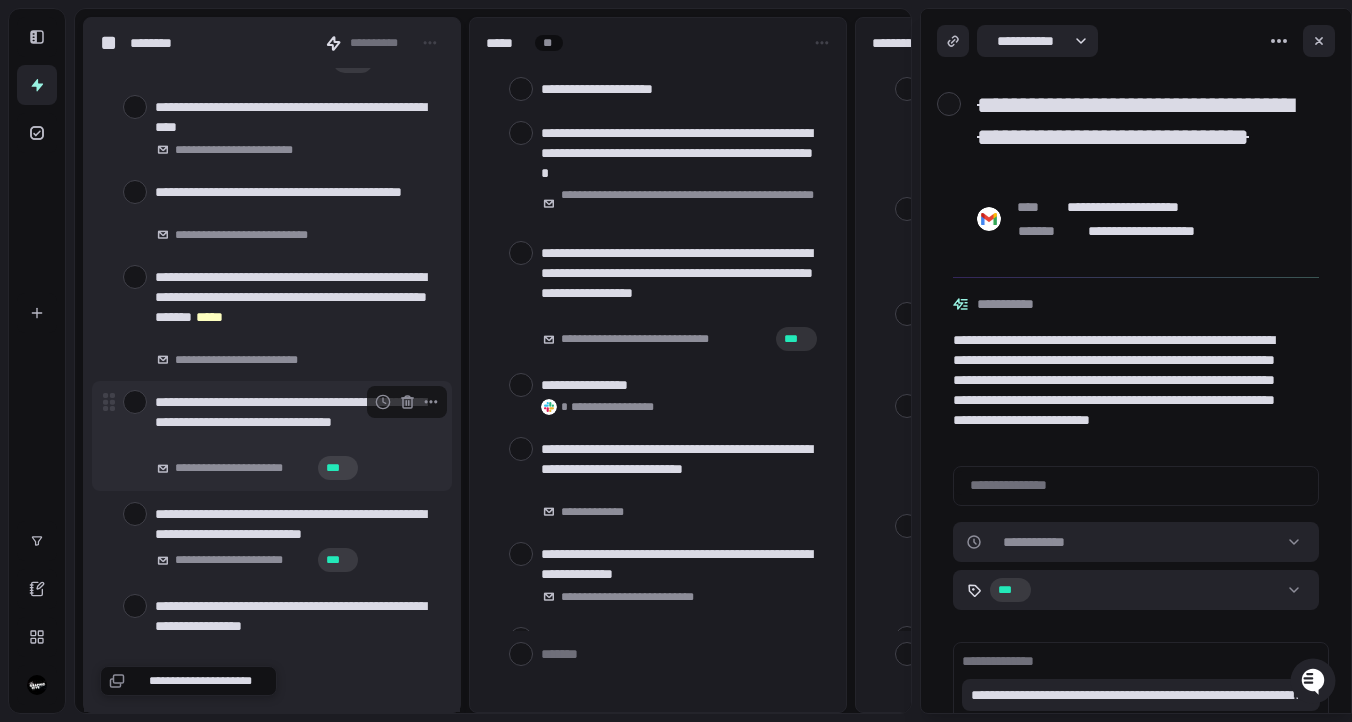 click at bounding box center [135, 402] 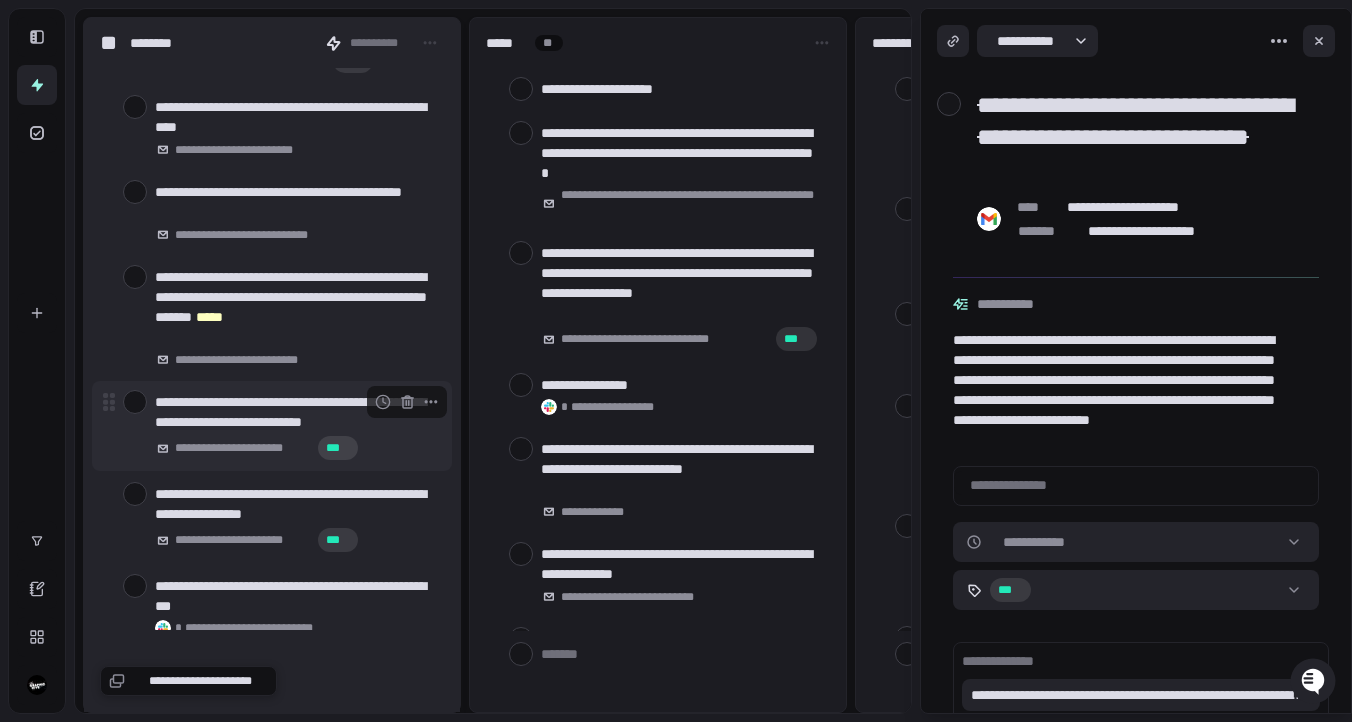 click at bounding box center (135, 402) 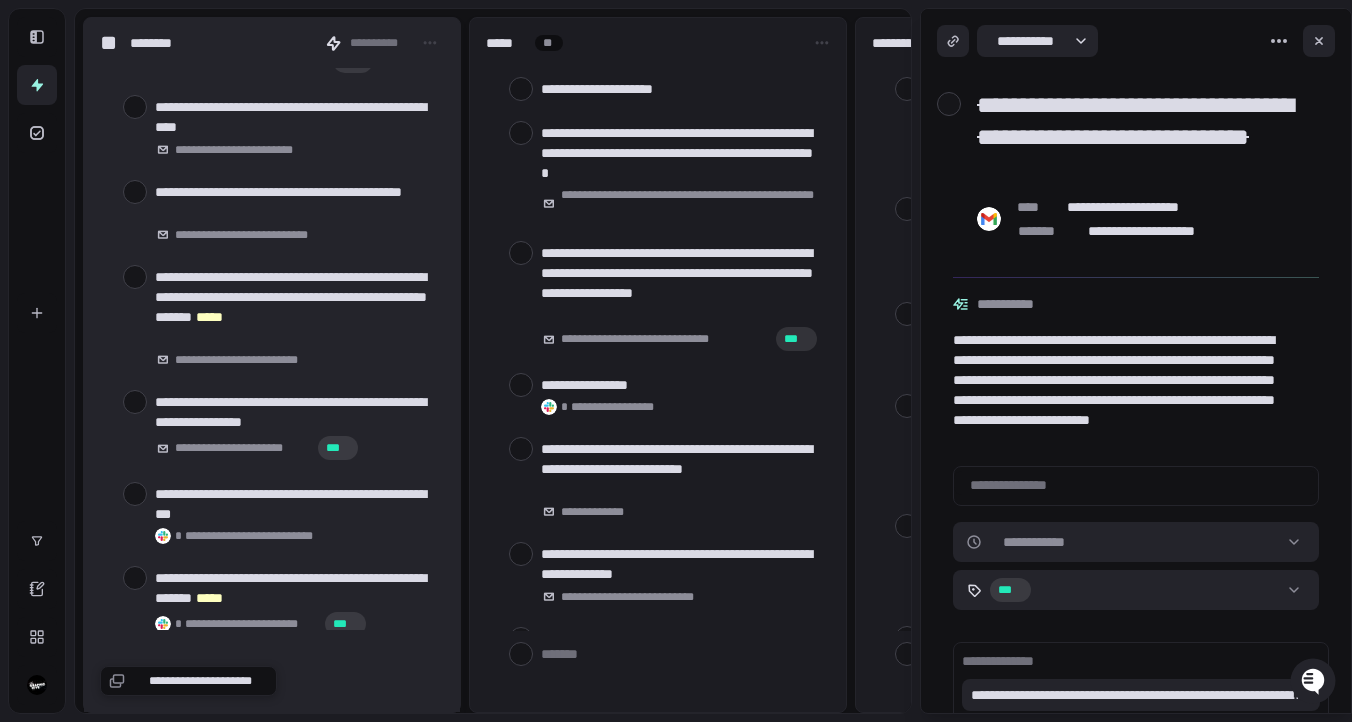 click at bounding box center (135, 402) 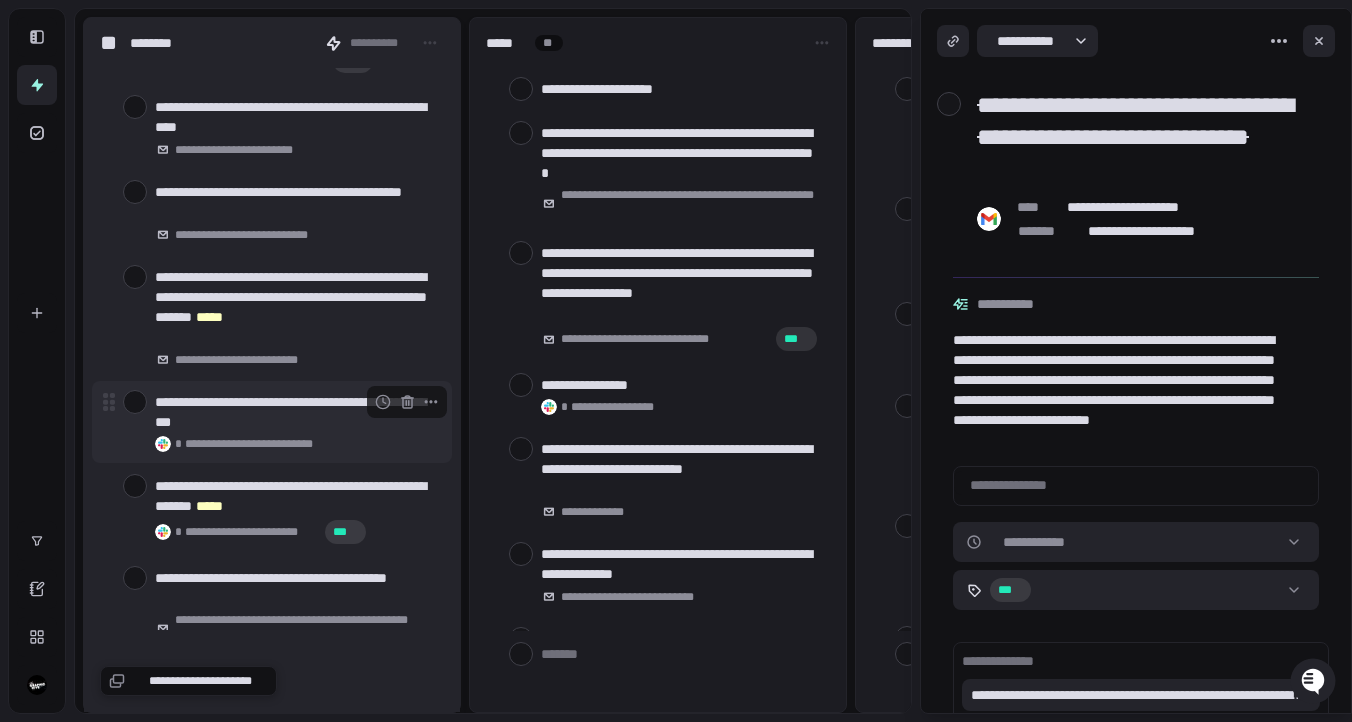 click at bounding box center (135, 402) 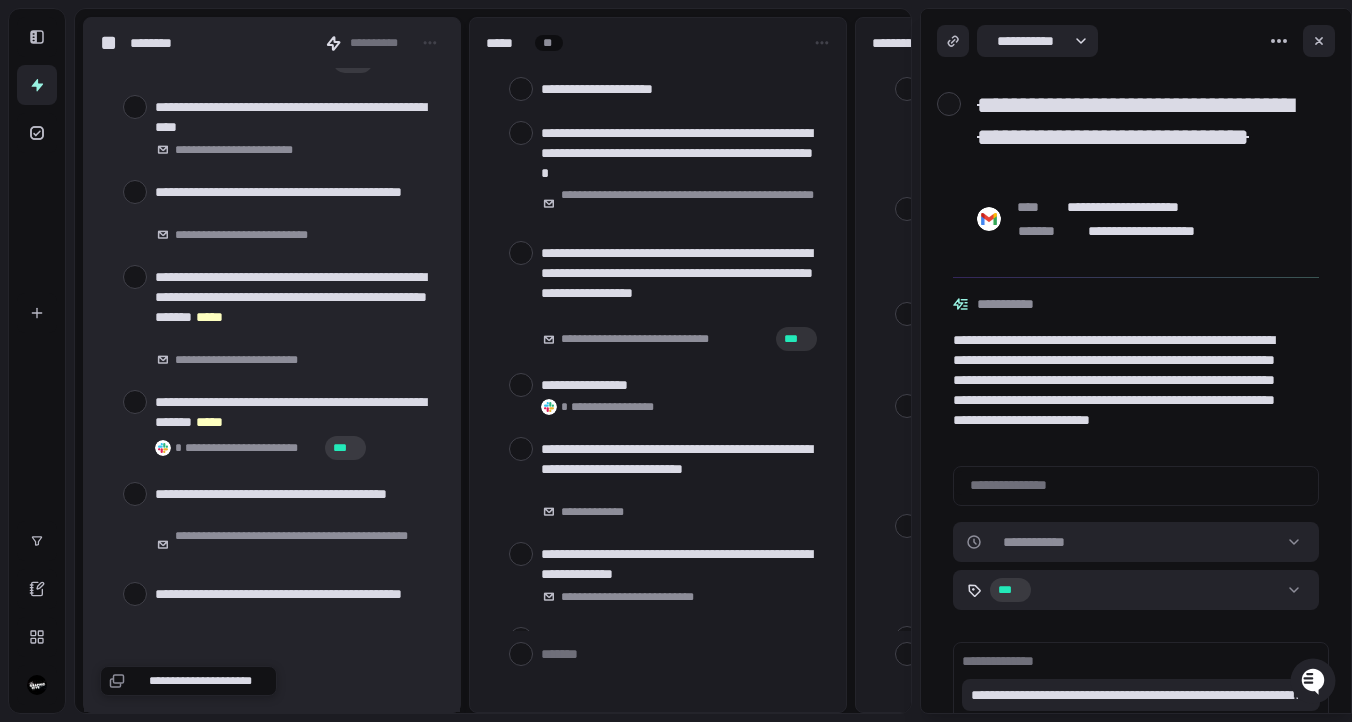 click at bounding box center [135, 402] 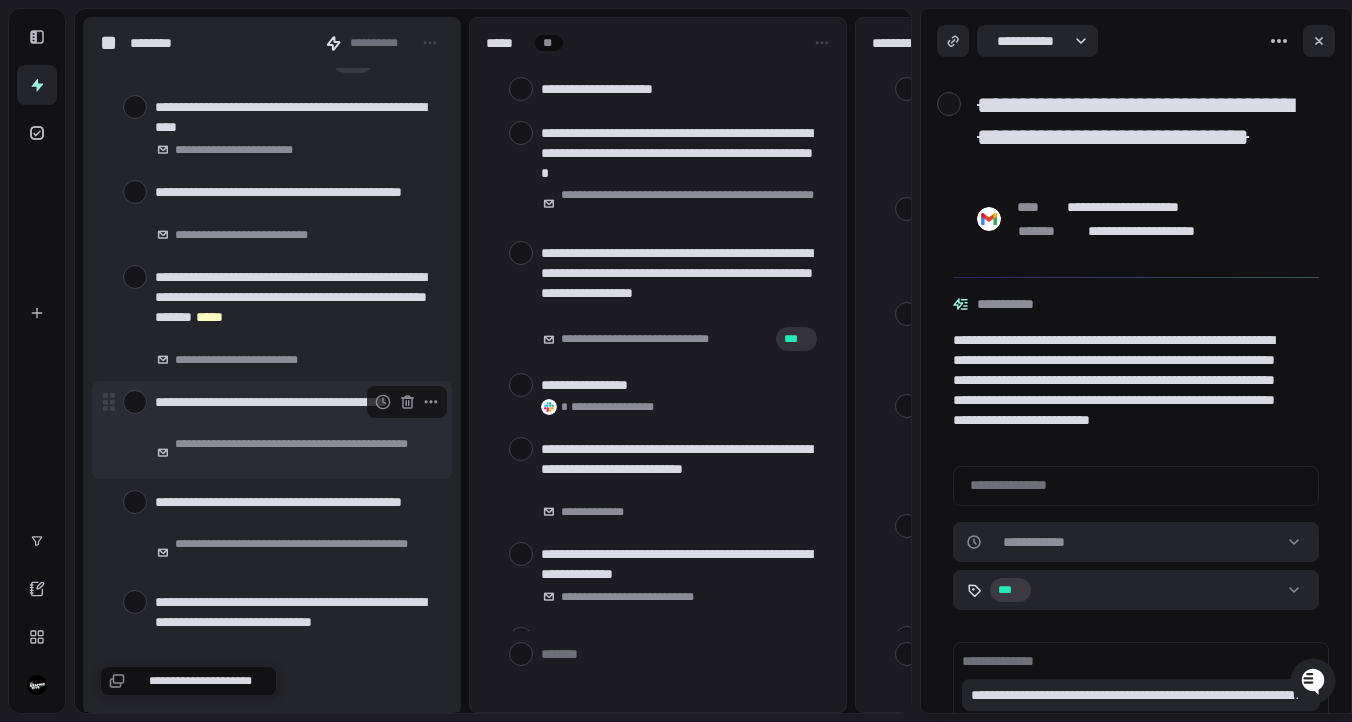click at bounding box center (135, 402) 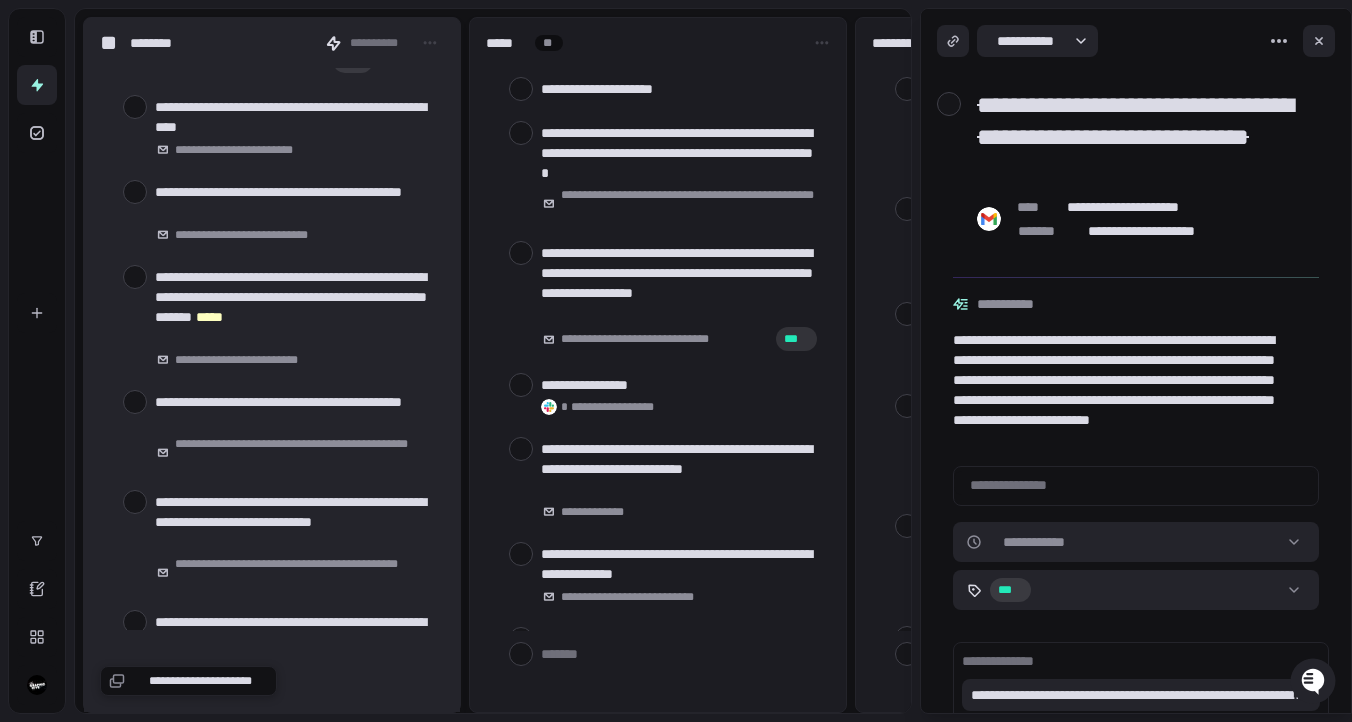 click at bounding box center (135, 402) 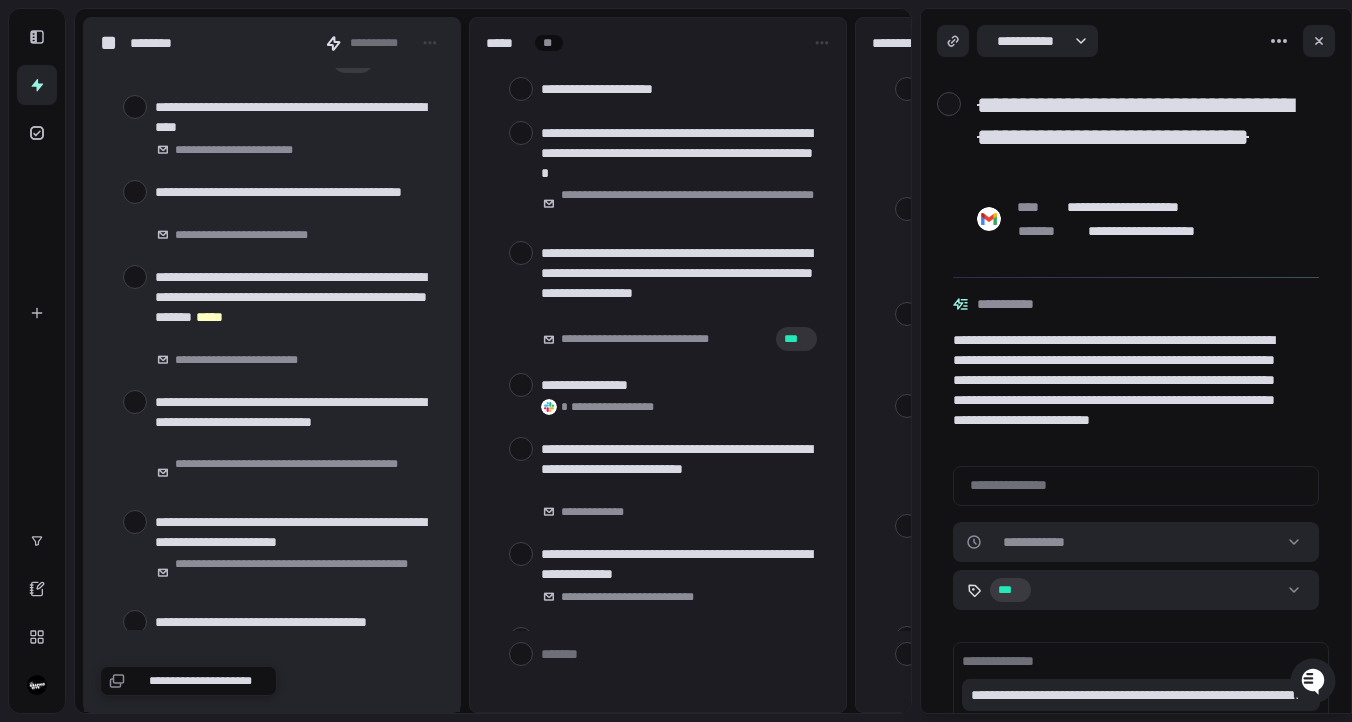 click at bounding box center [135, 402] 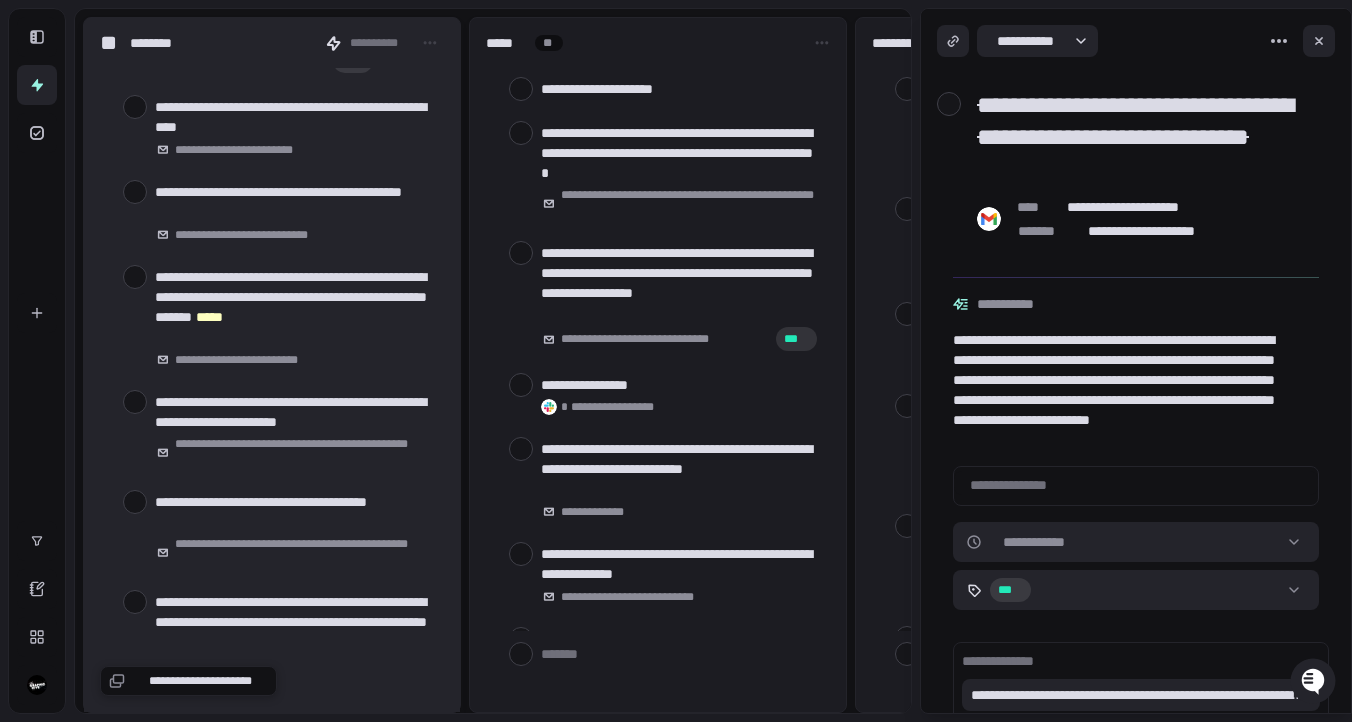 click at bounding box center [135, 402] 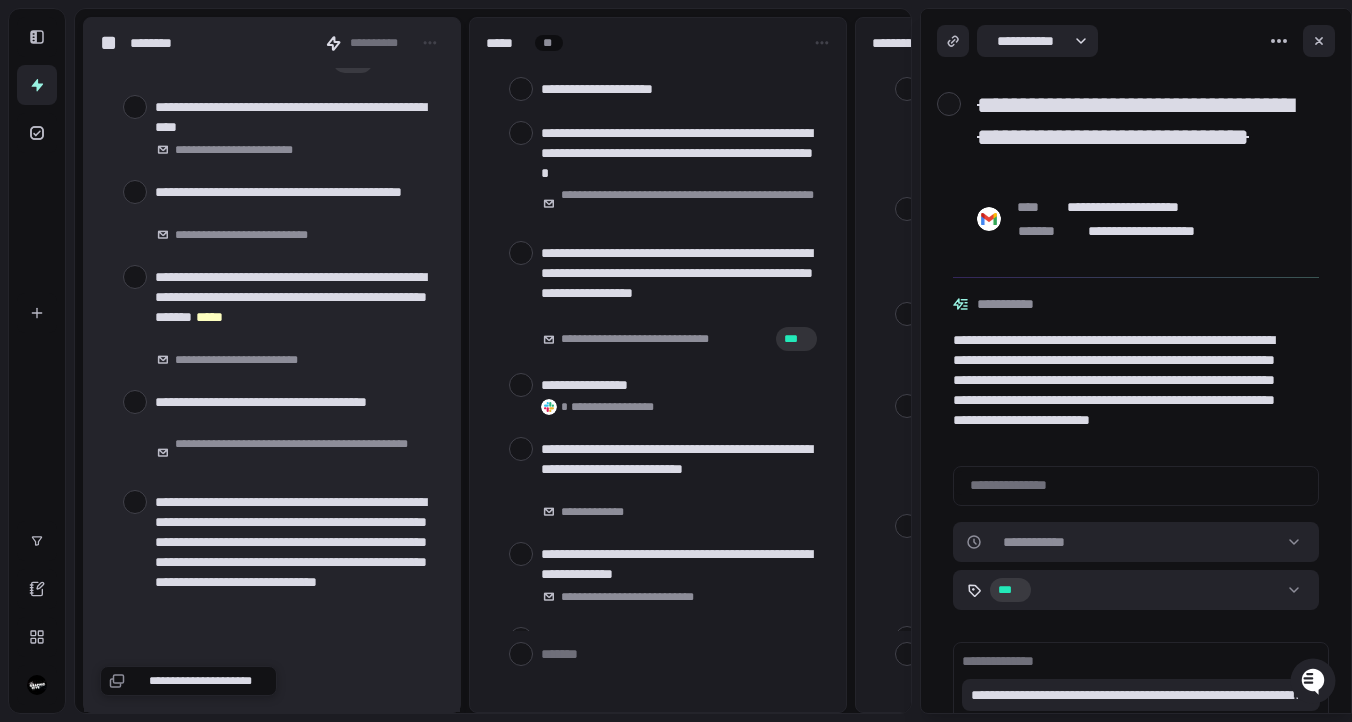 click at bounding box center (135, 402) 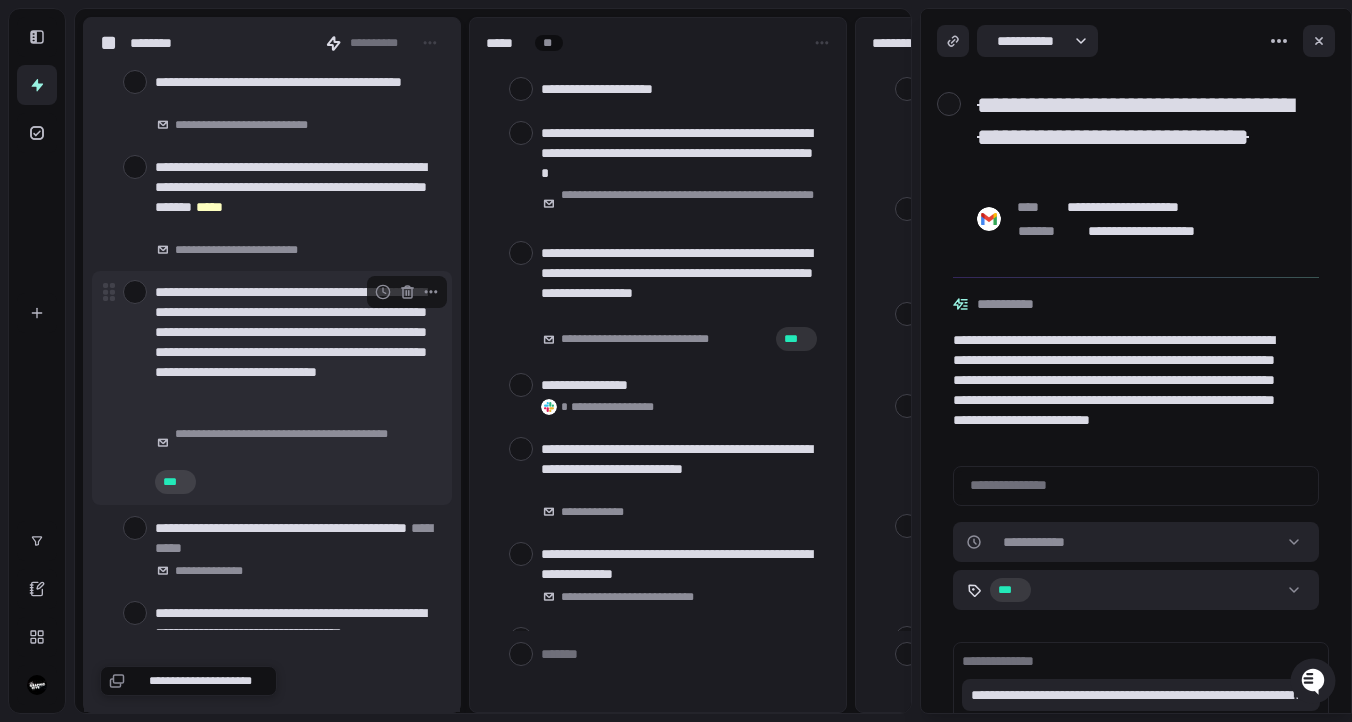 scroll, scrollTop: 295, scrollLeft: 0, axis: vertical 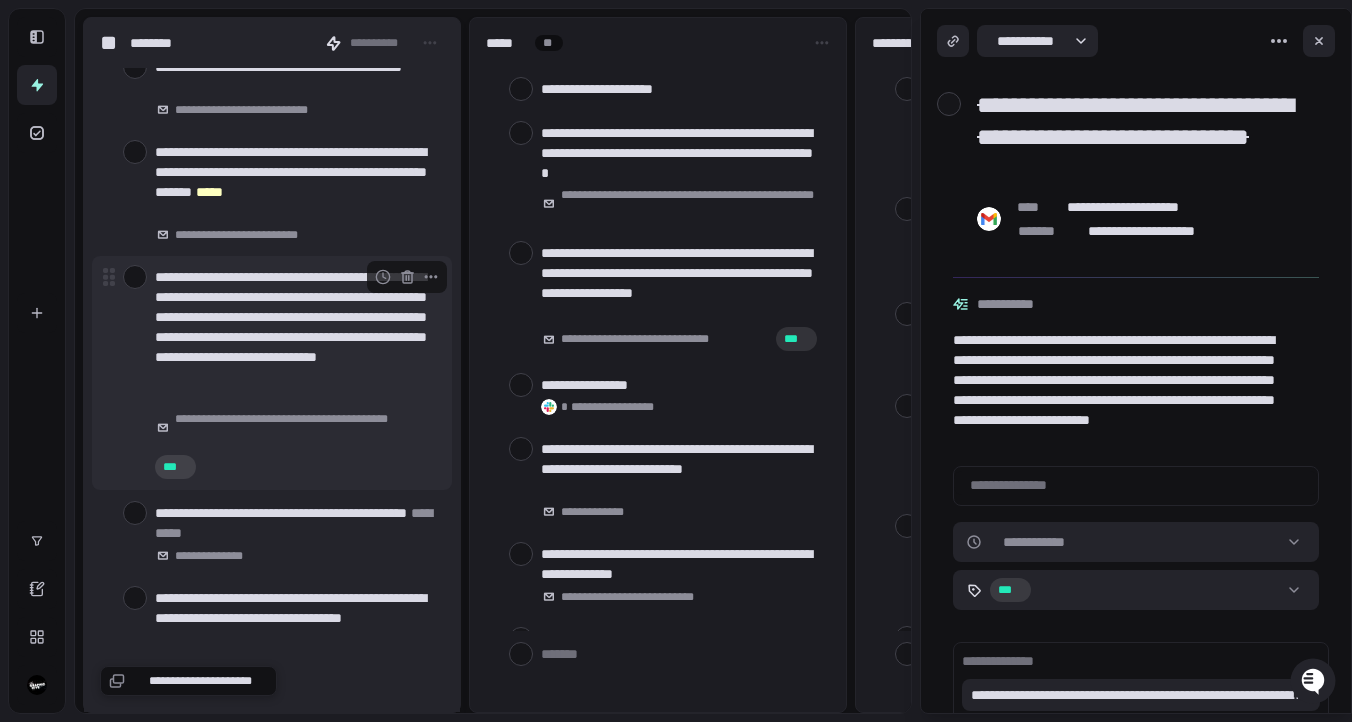 click at bounding box center (135, 277) 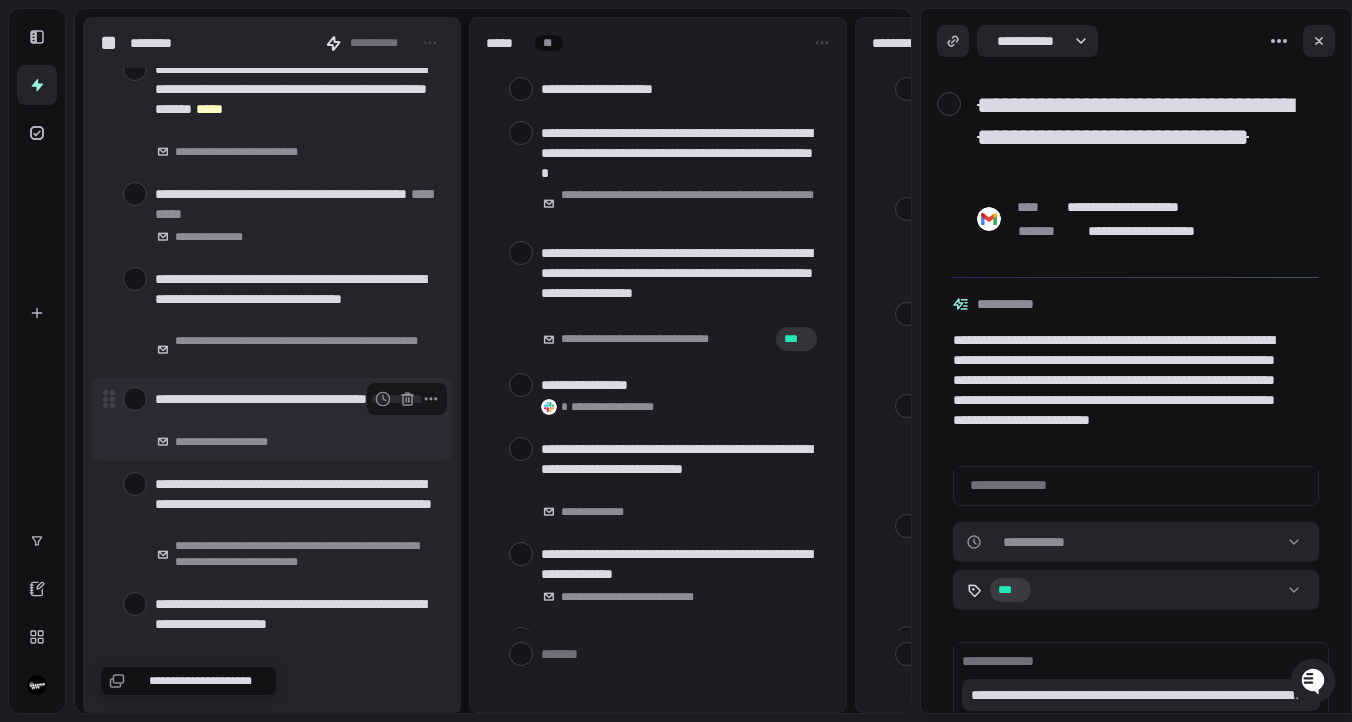 scroll, scrollTop: 403, scrollLeft: 0, axis: vertical 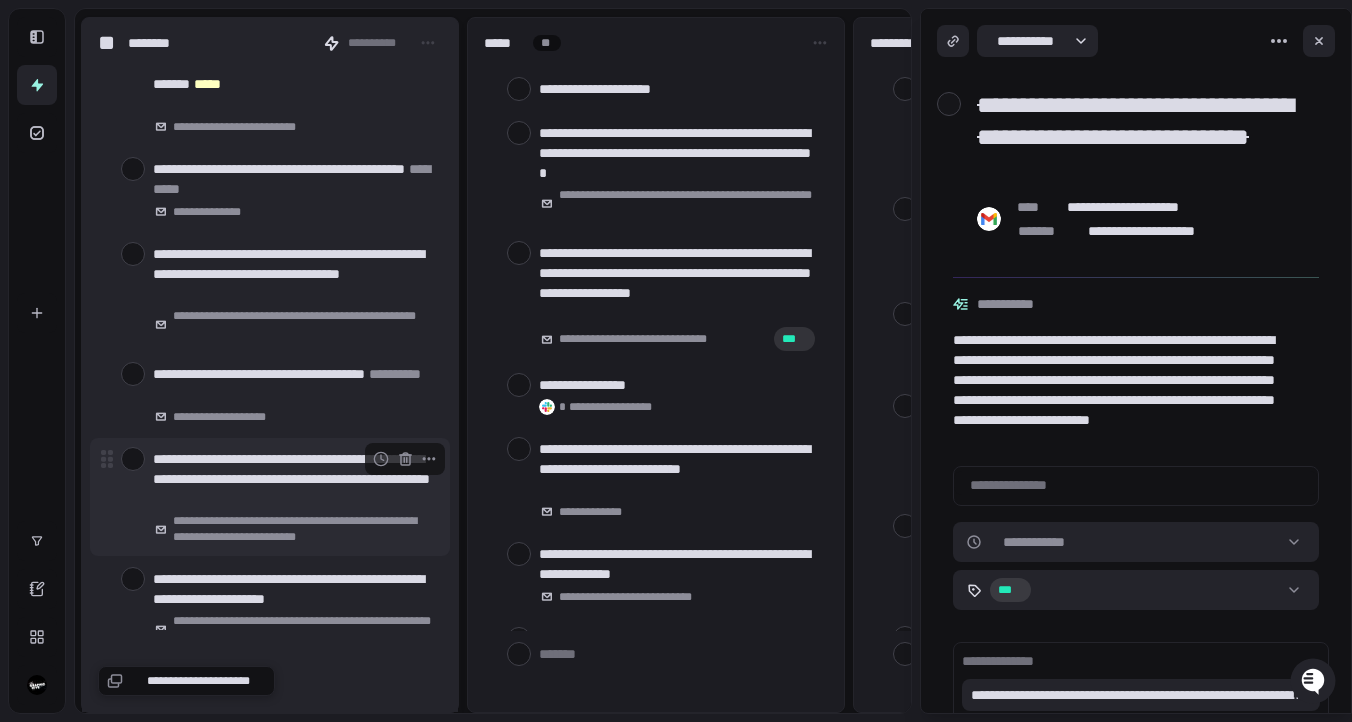 click at bounding box center (133, 459) 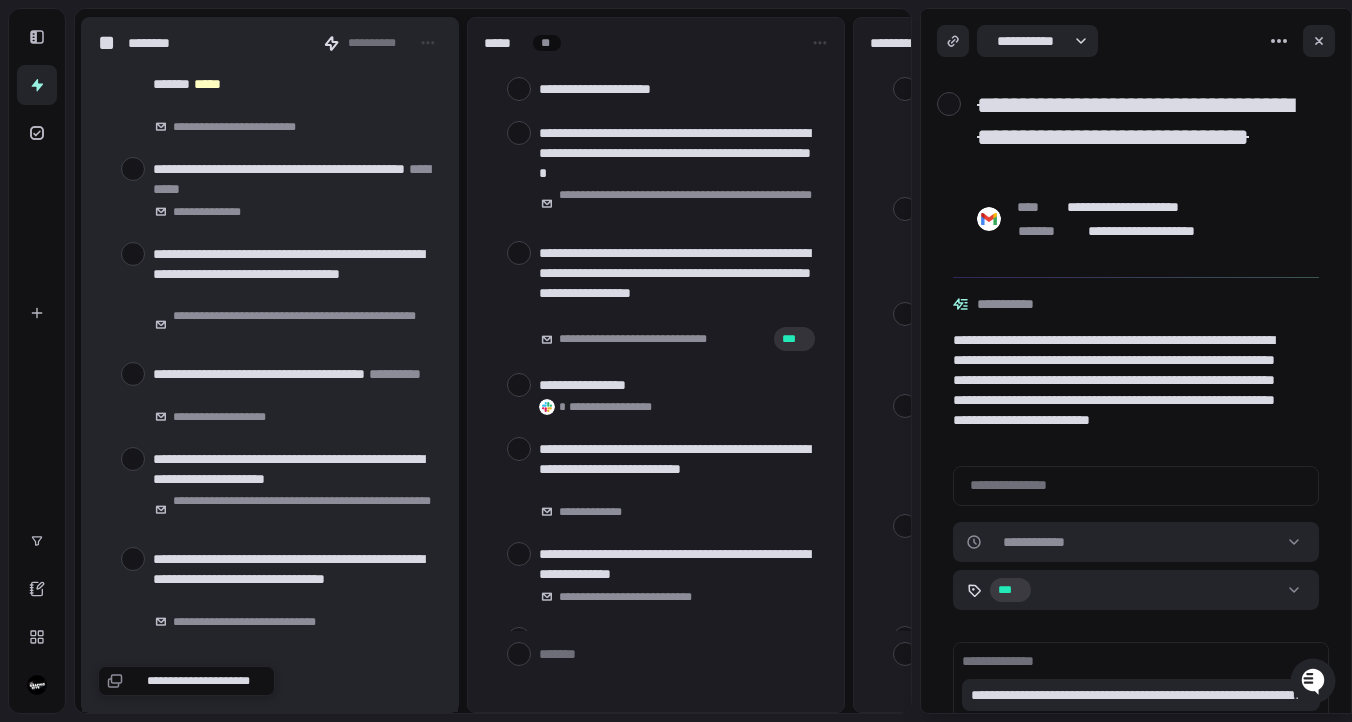 click at bounding box center (133, 459) 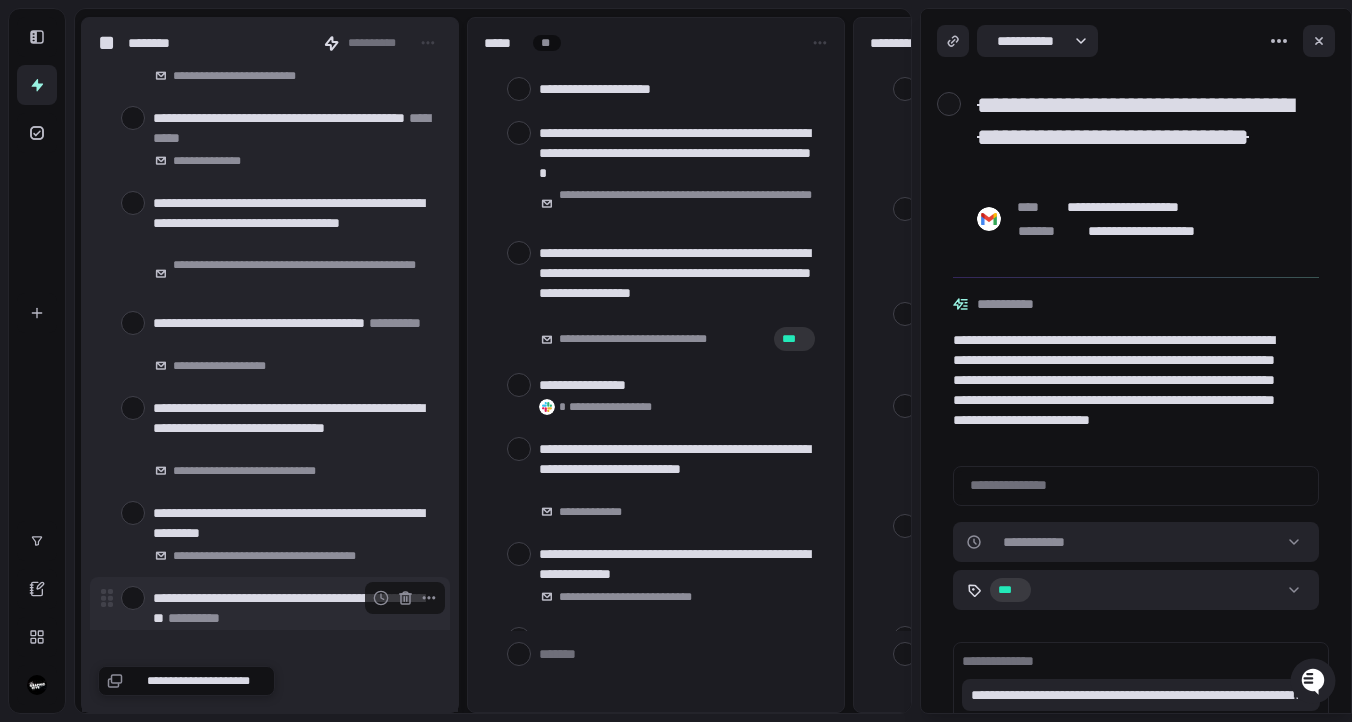 scroll, scrollTop: 464, scrollLeft: 0, axis: vertical 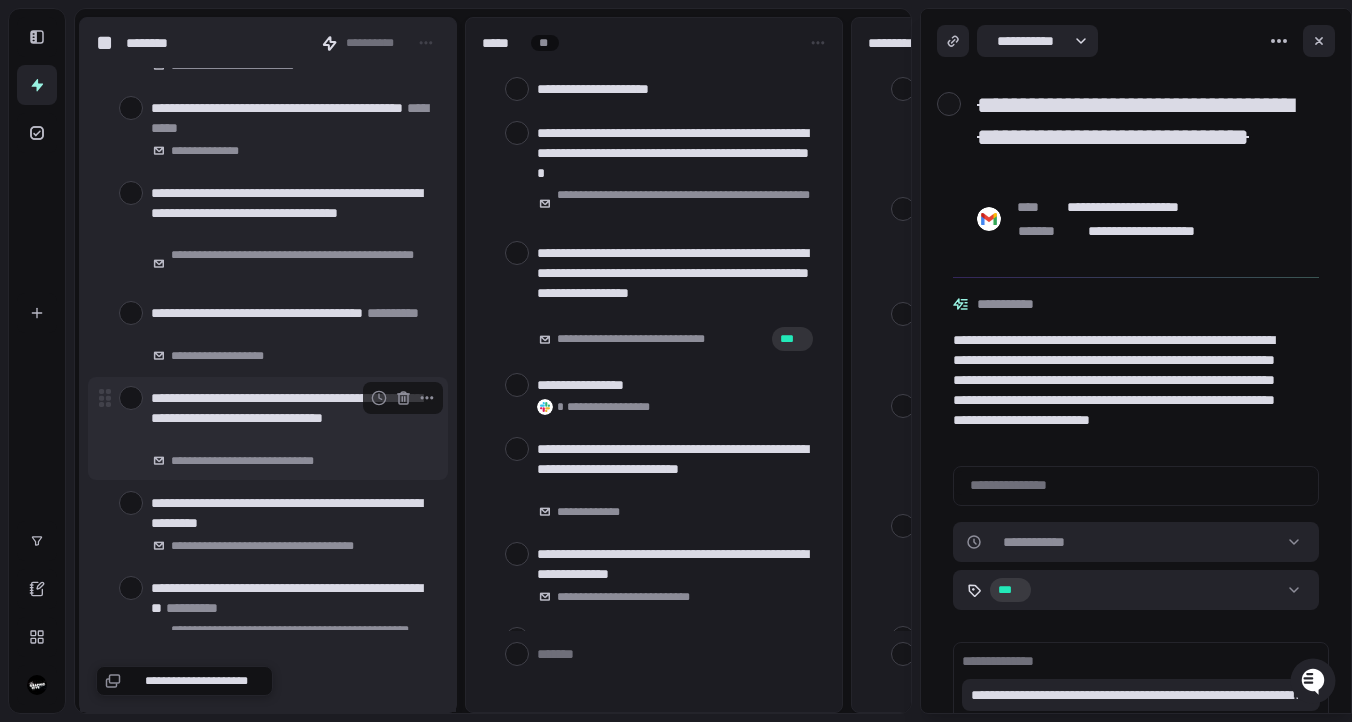 click at bounding box center [131, 398] 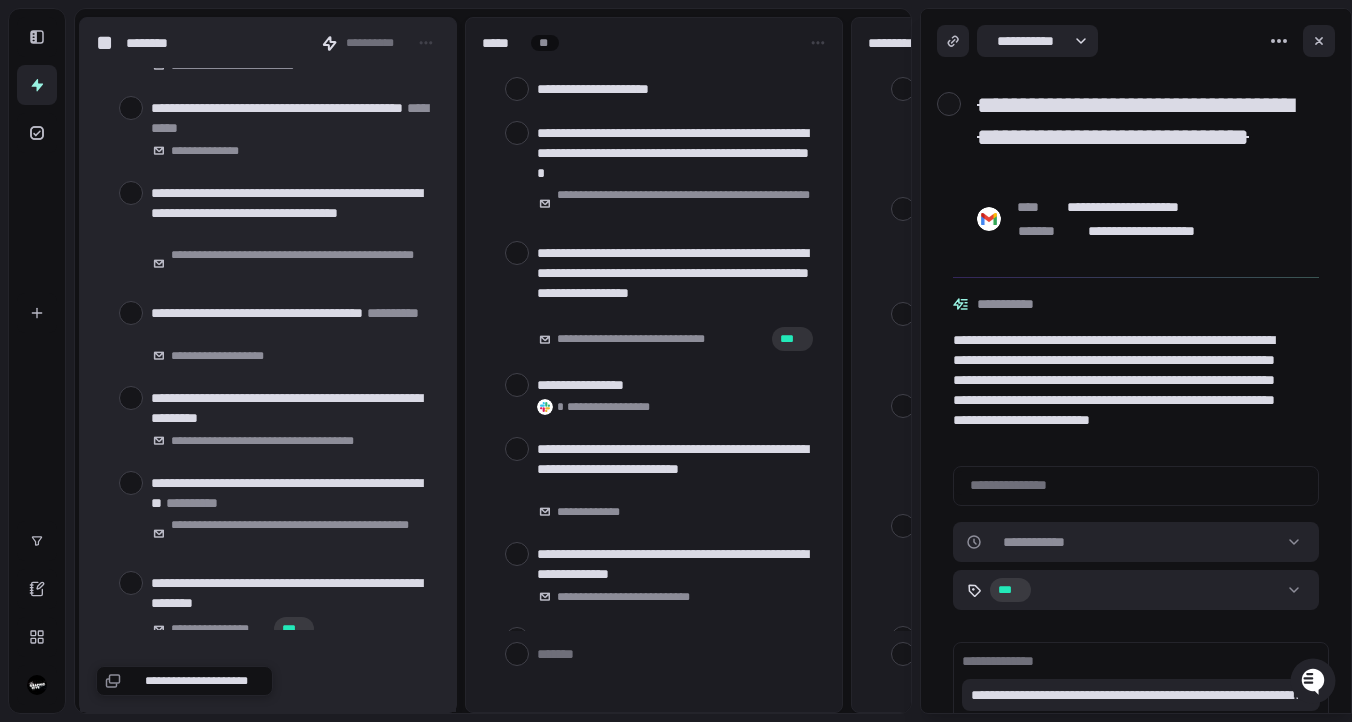 click at bounding box center (131, 398) 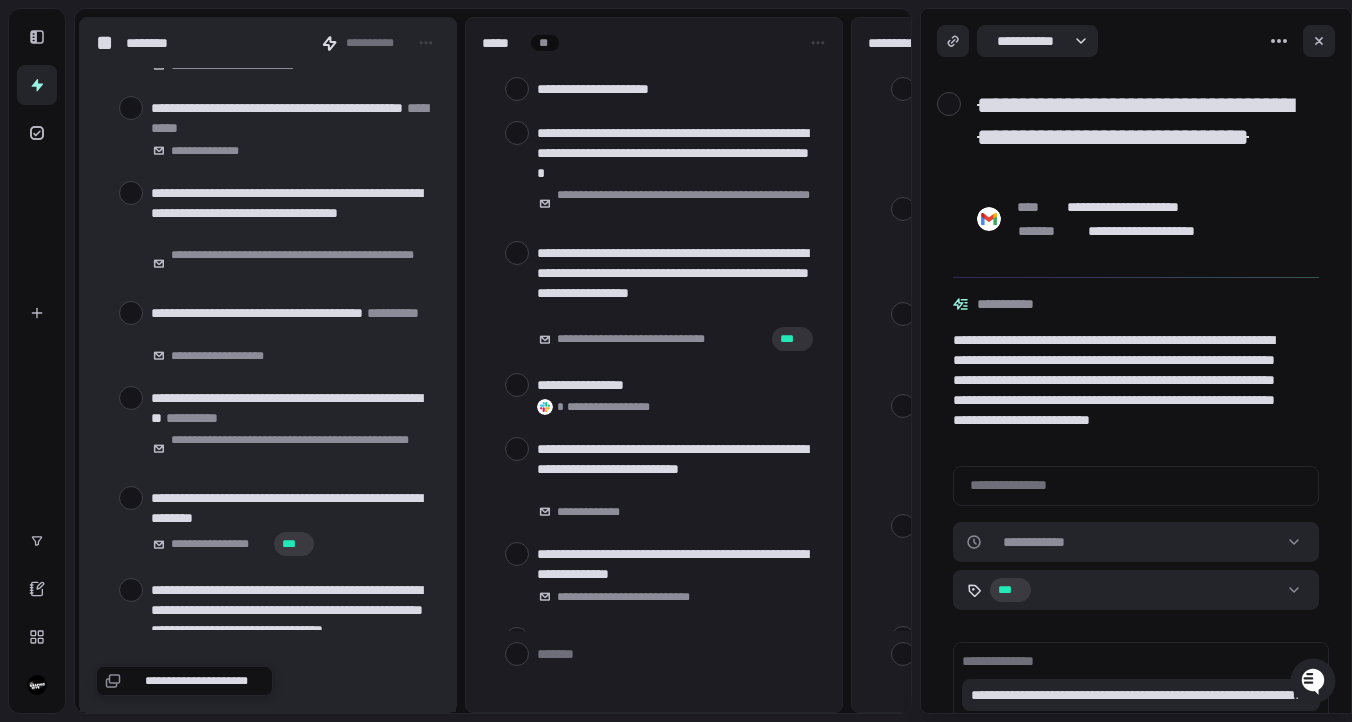 click at bounding box center [131, 398] 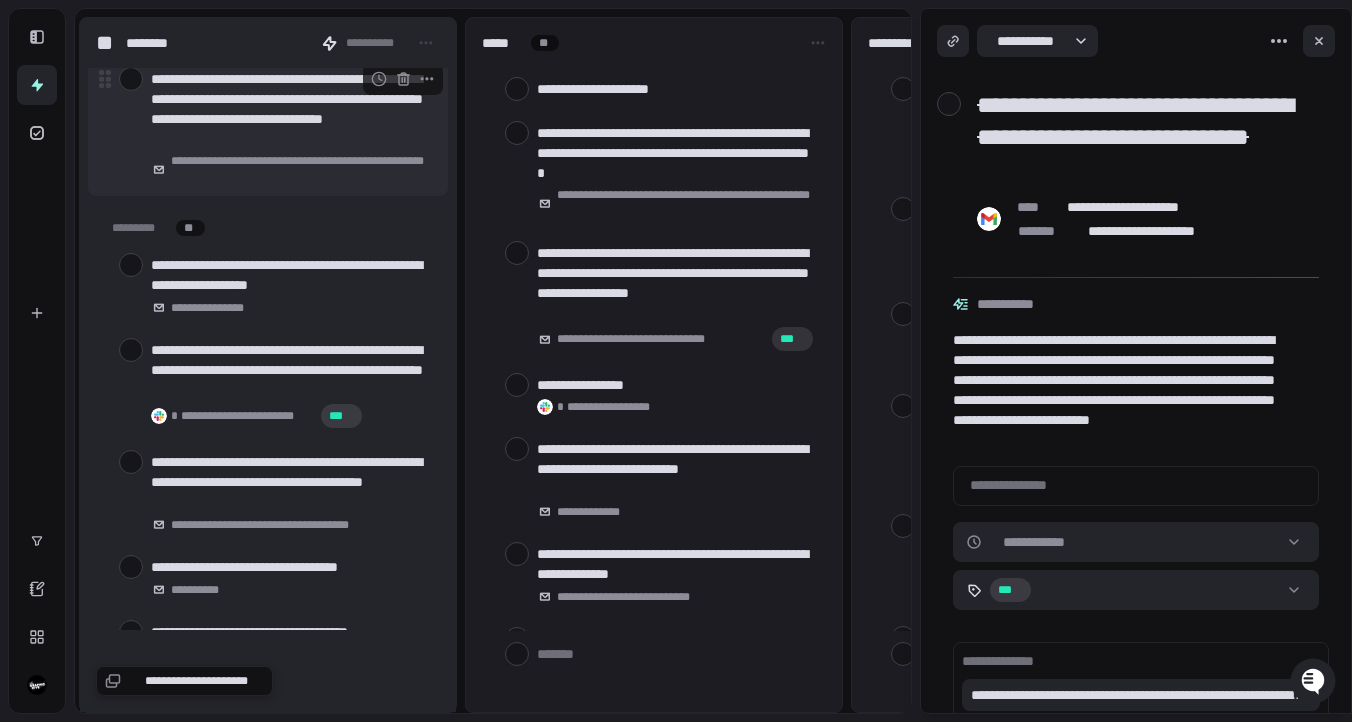 scroll, scrollTop: 881, scrollLeft: 0, axis: vertical 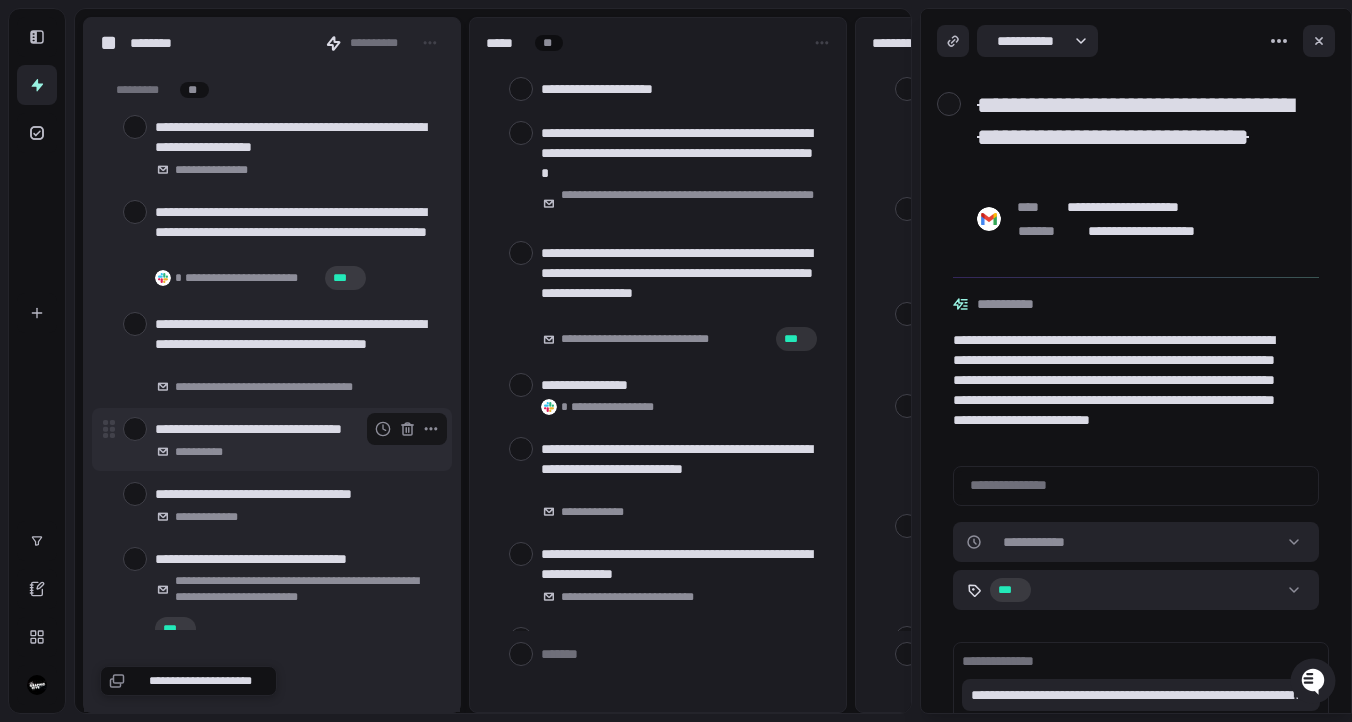 click at bounding box center [135, 429] 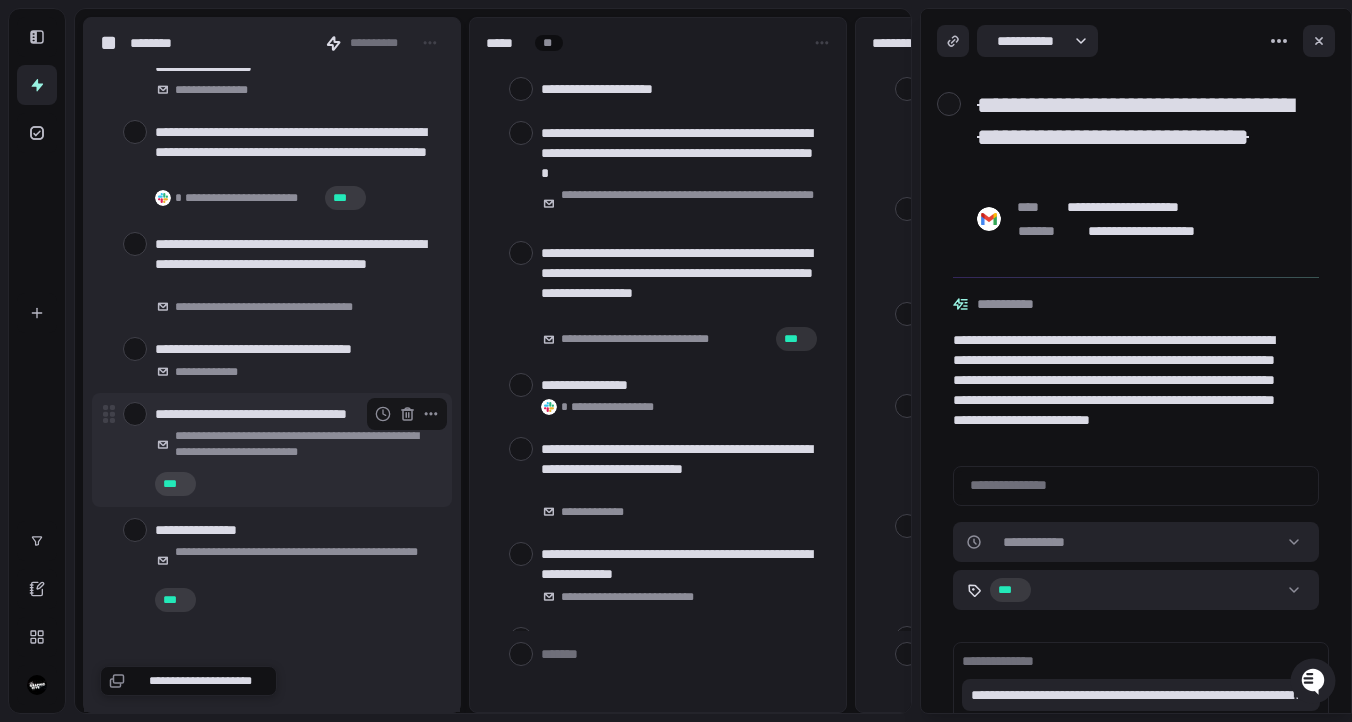 scroll, scrollTop: 1113, scrollLeft: 0, axis: vertical 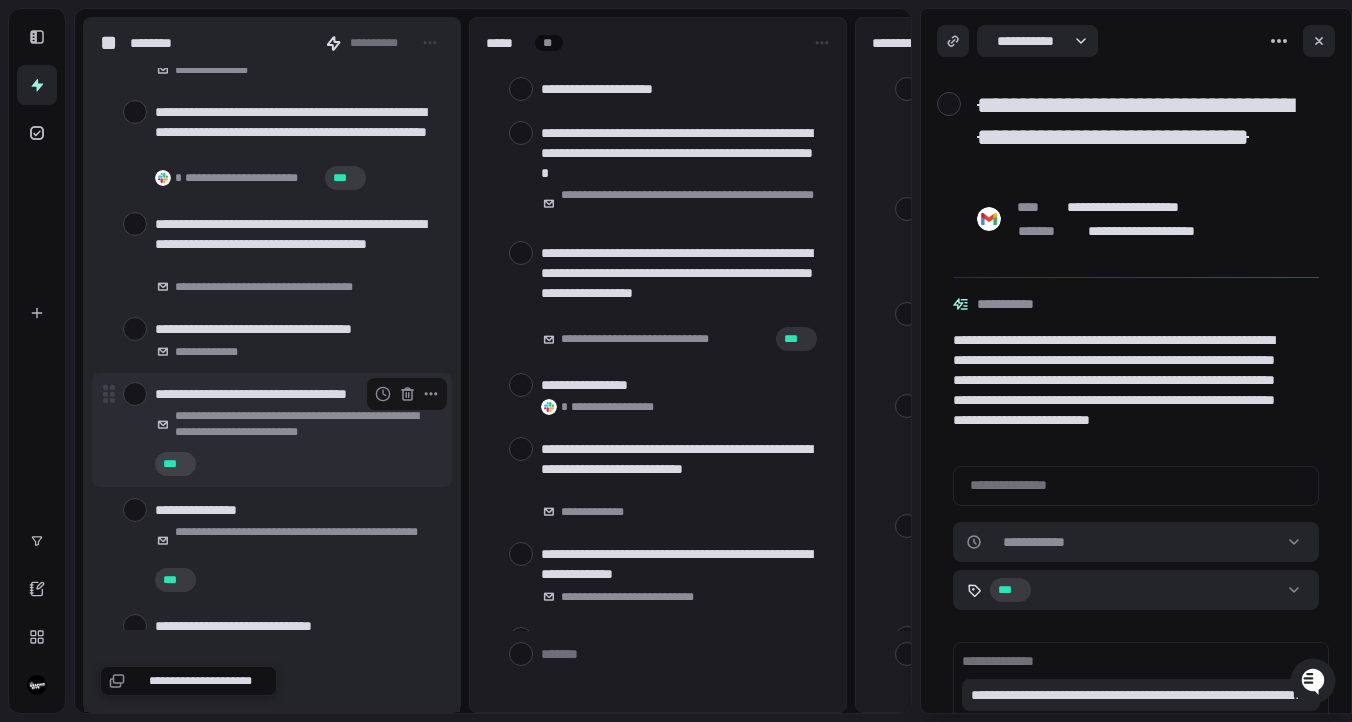 click at bounding box center [135, 394] 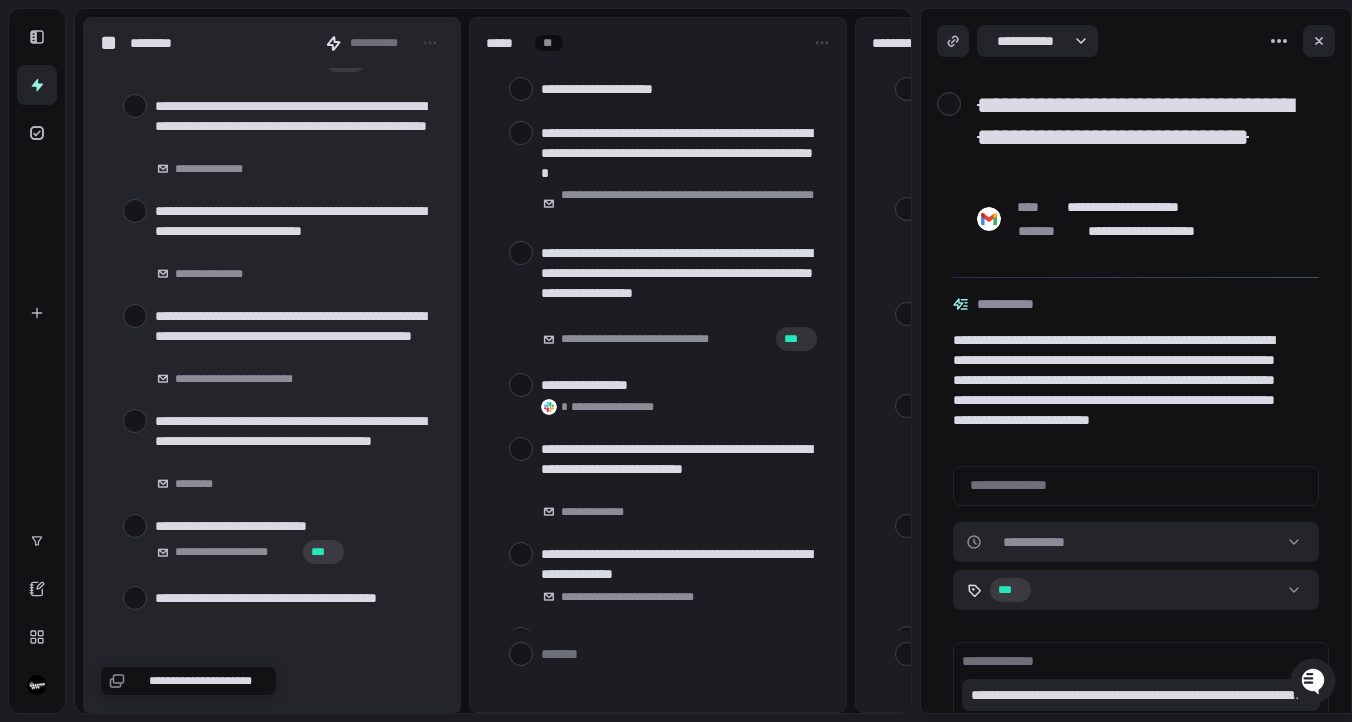 scroll, scrollTop: 3093, scrollLeft: 0, axis: vertical 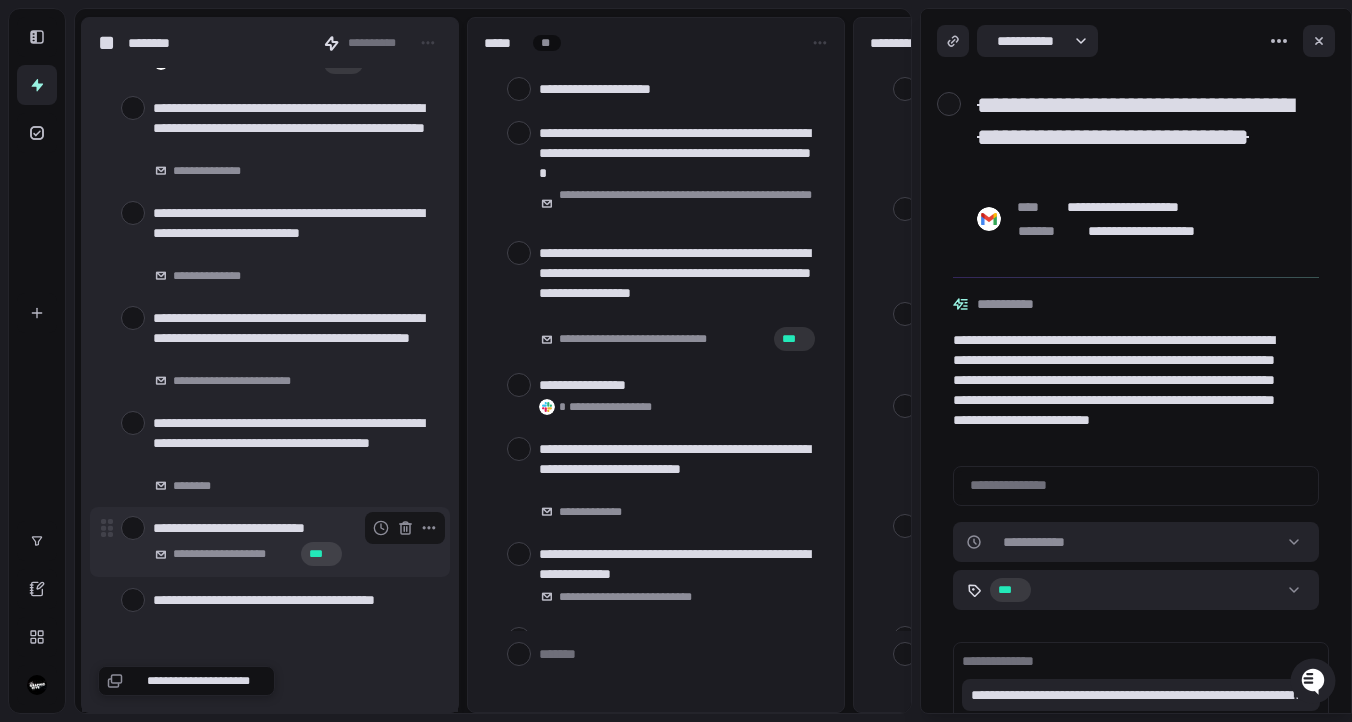 click at bounding box center (133, 528) 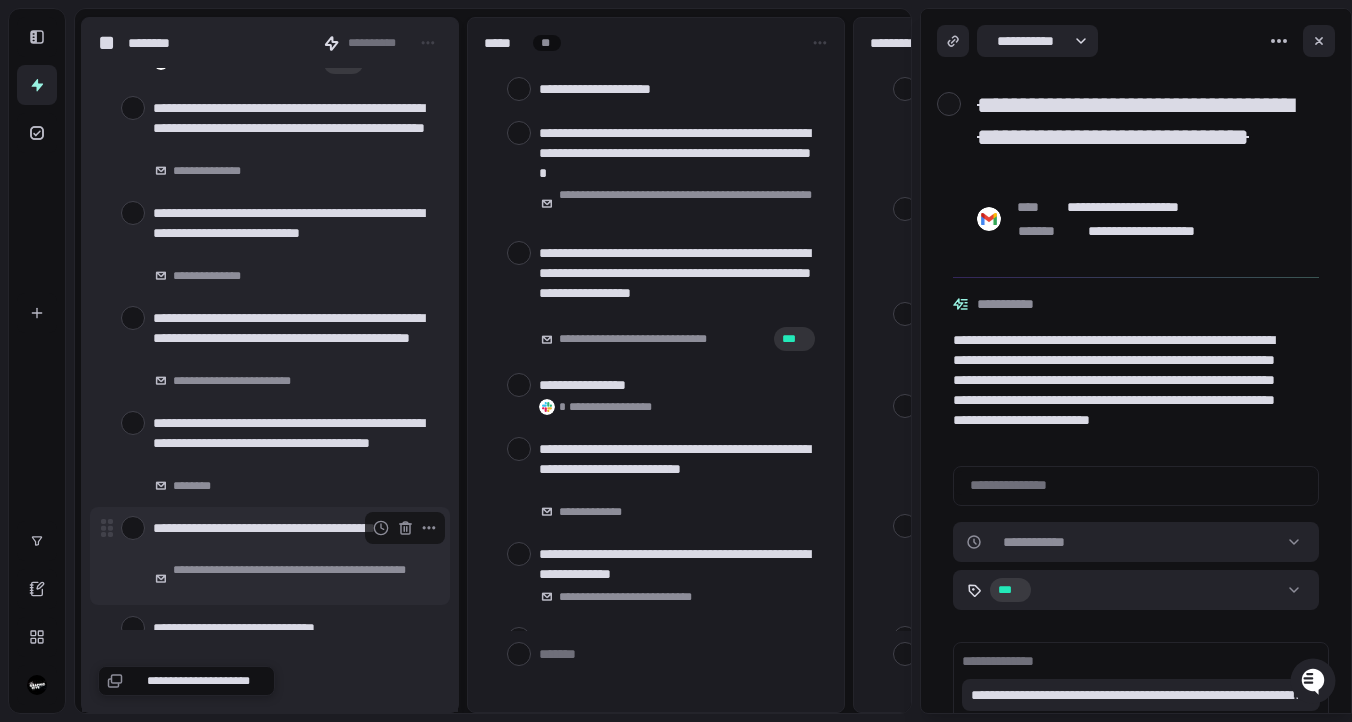 click at bounding box center (133, 528) 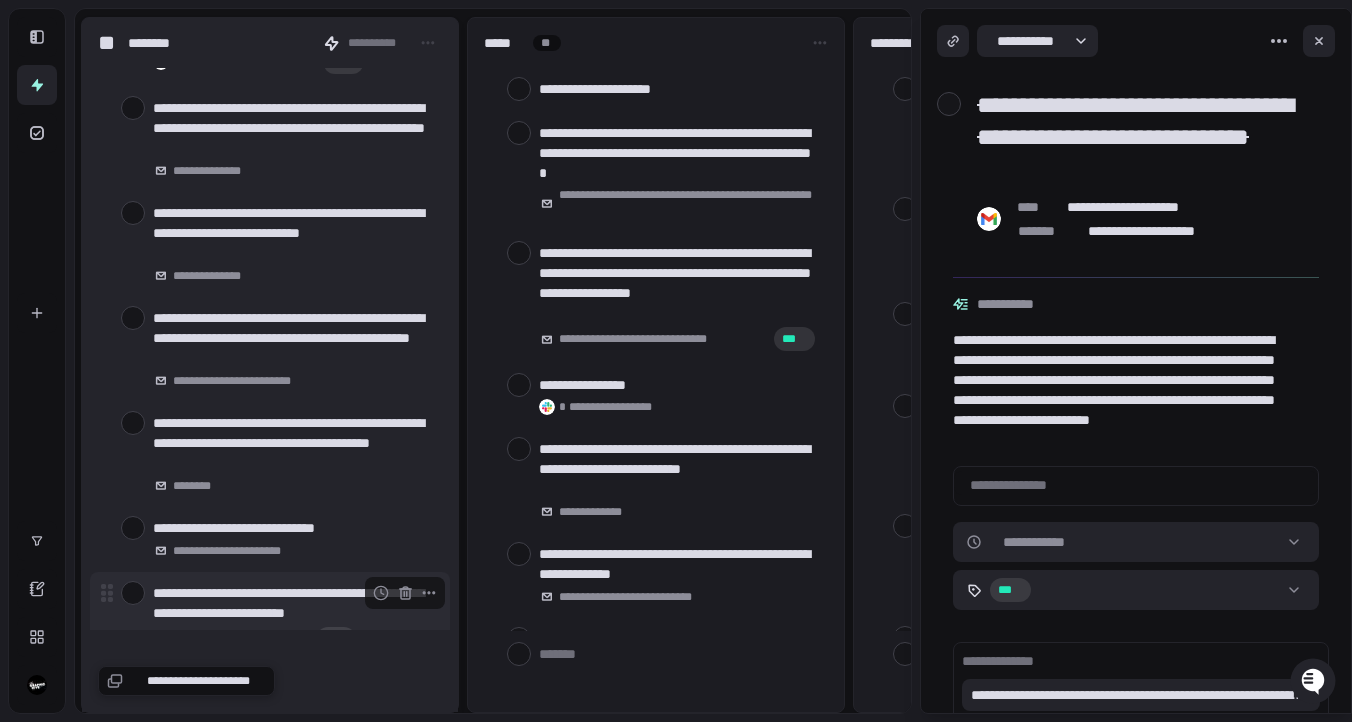 click at bounding box center [133, 593] 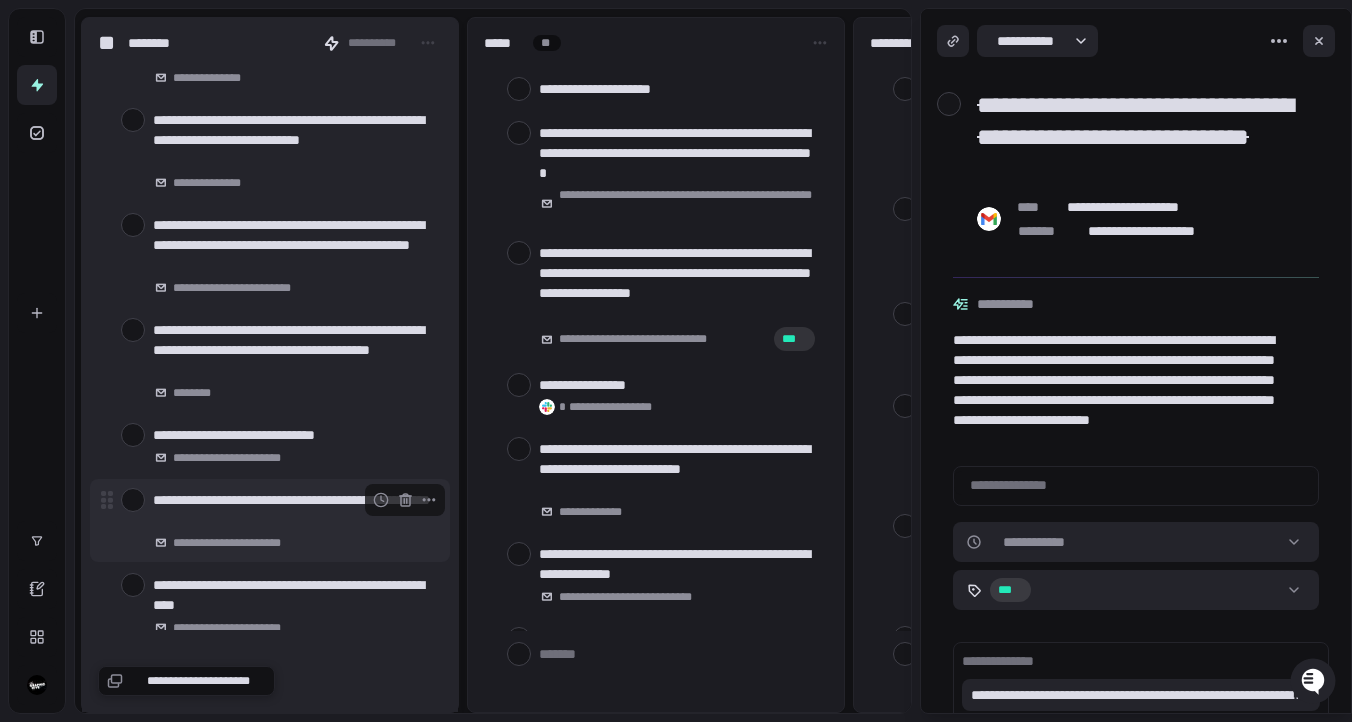 scroll, scrollTop: 3197, scrollLeft: 0, axis: vertical 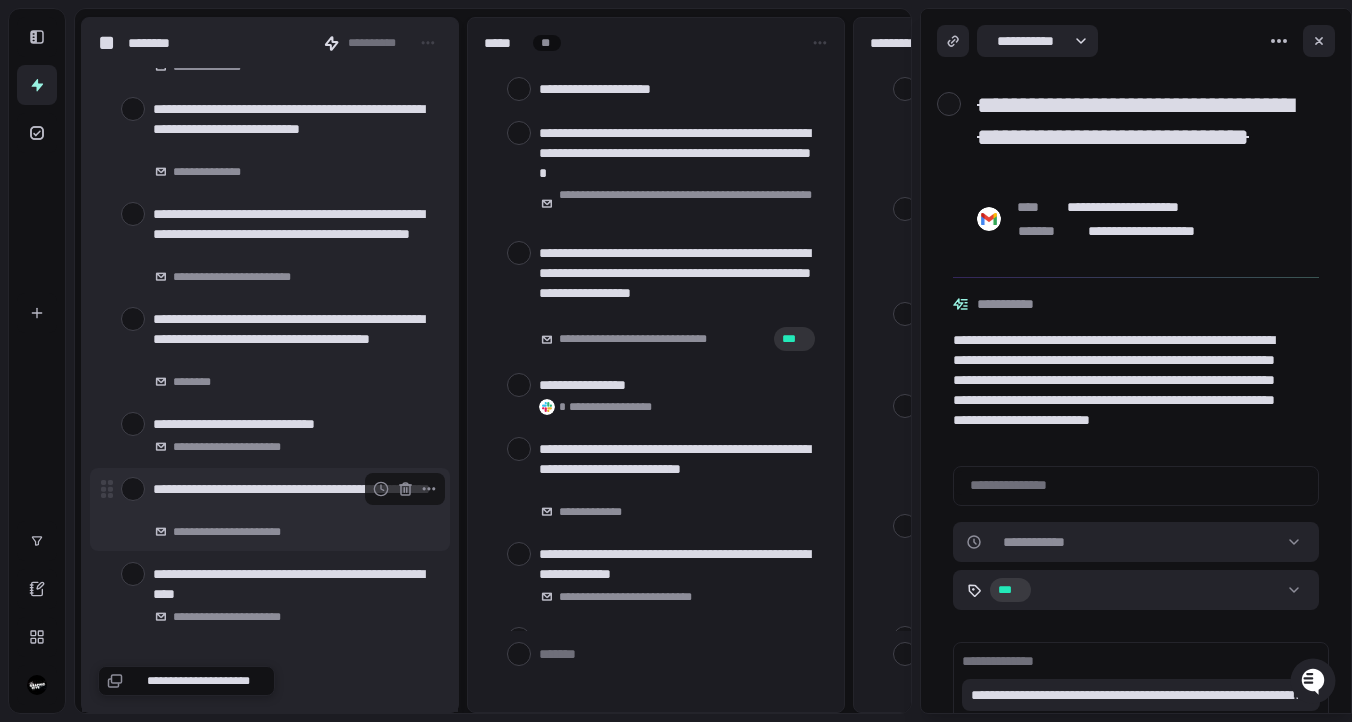 click at bounding box center [133, 489] 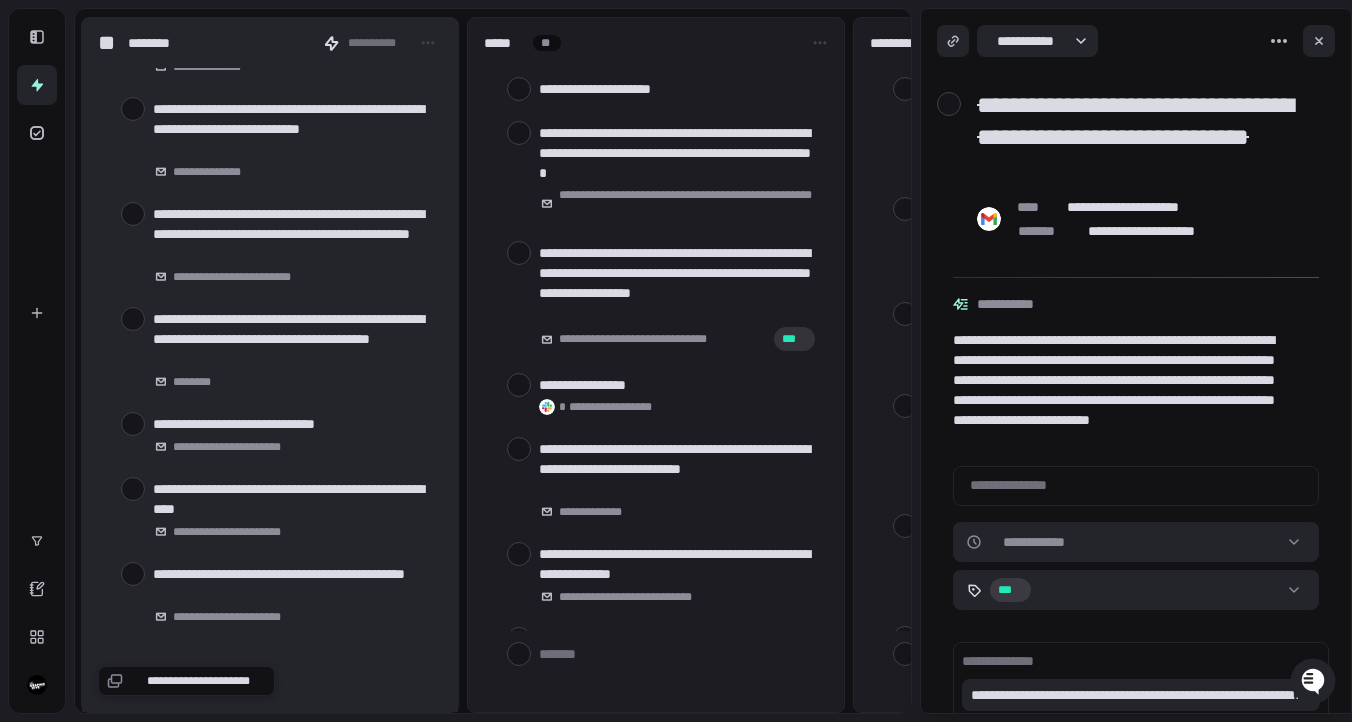 click at bounding box center [133, 489] 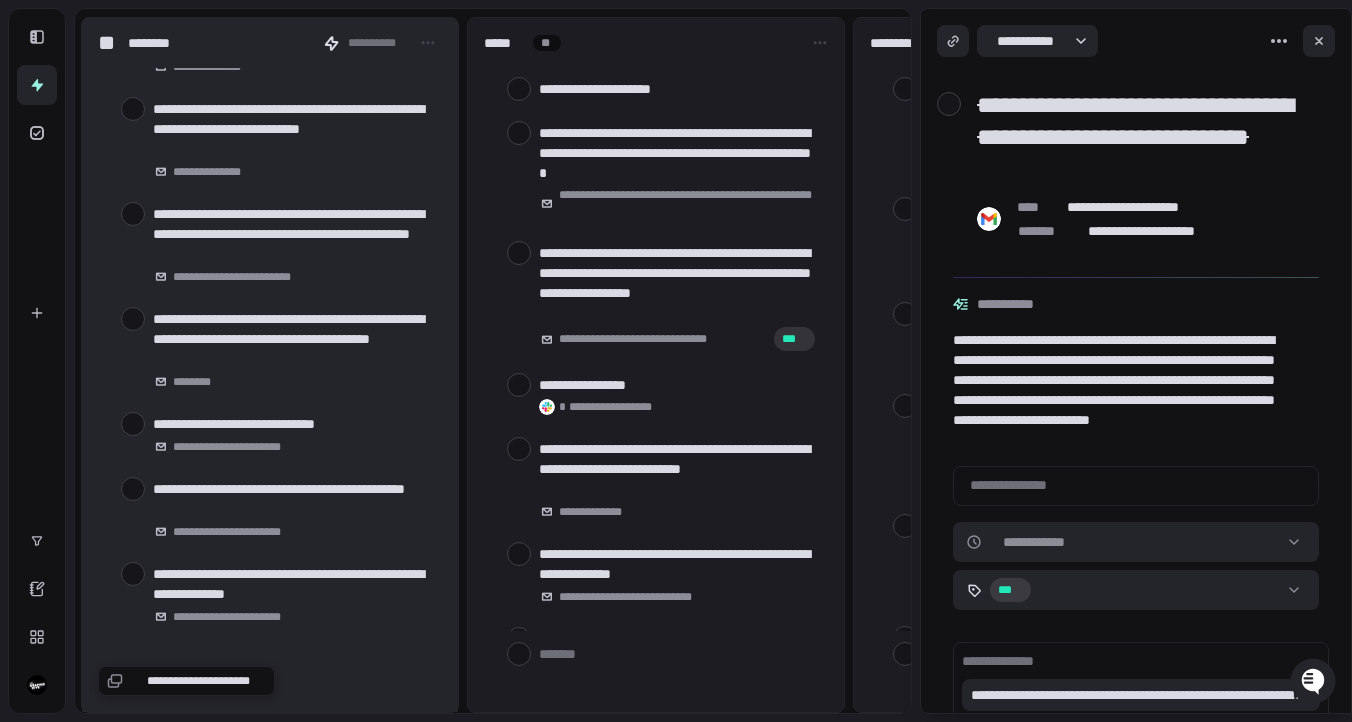 click at bounding box center [133, 489] 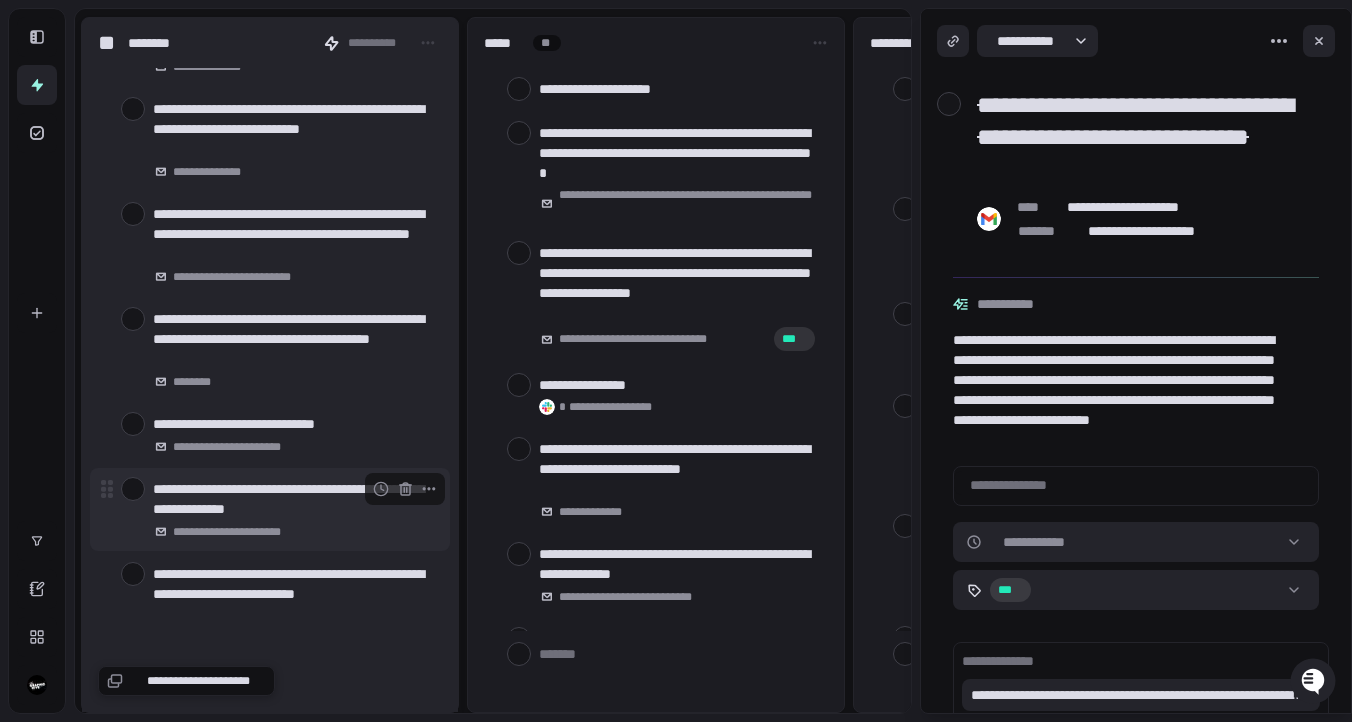 click at bounding box center (133, 489) 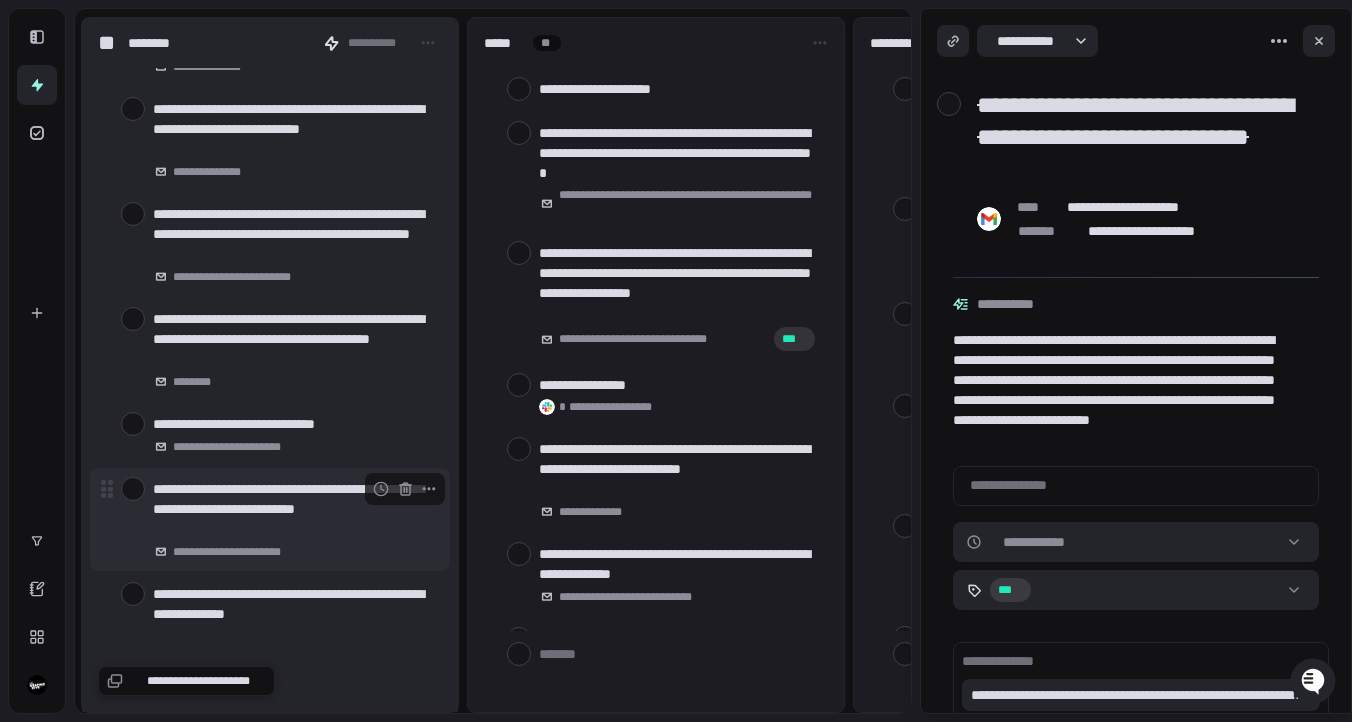 click at bounding box center (133, 489) 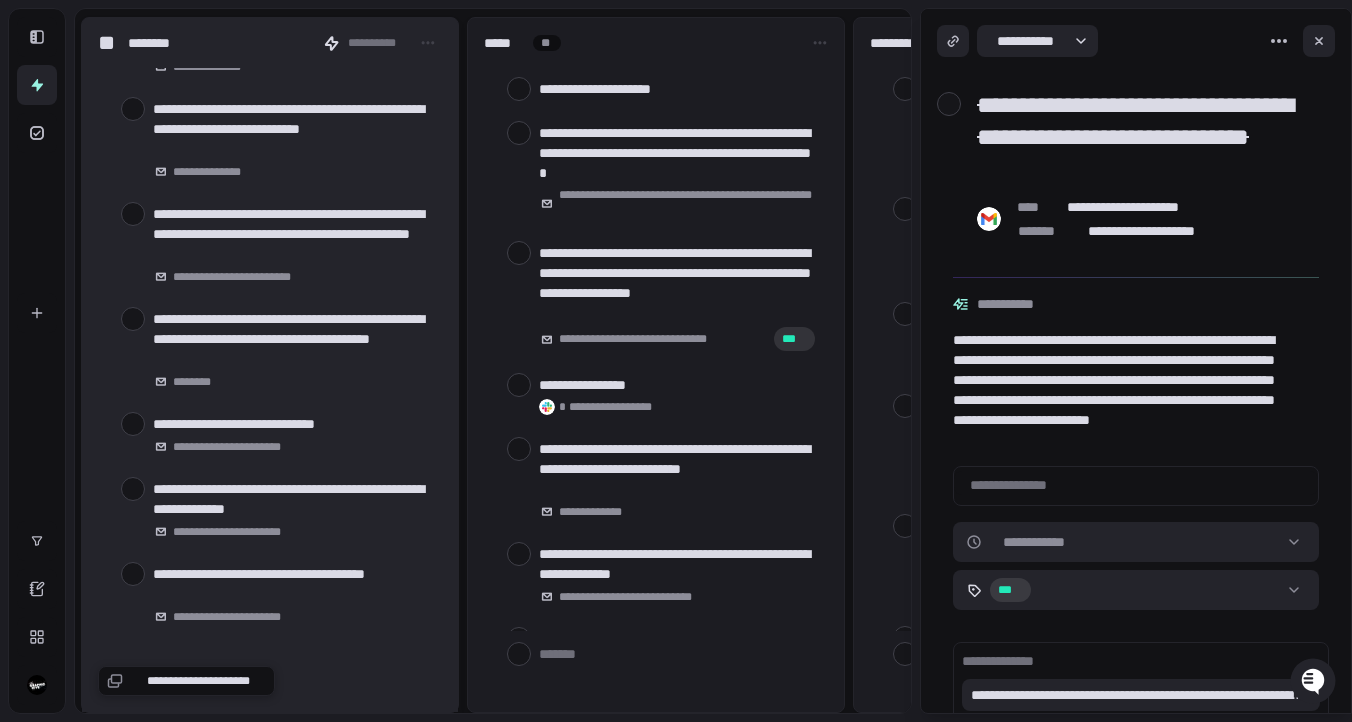 click at bounding box center (133, 489) 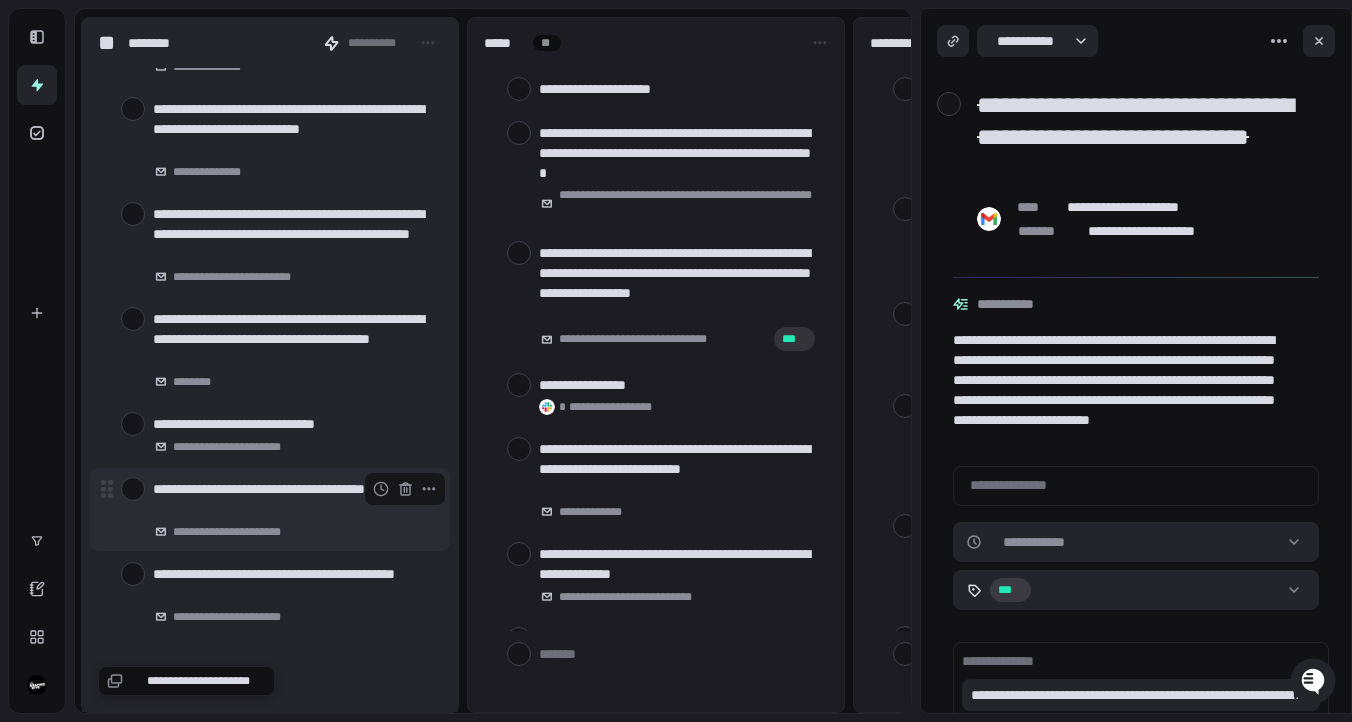 click at bounding box center (133, 489) 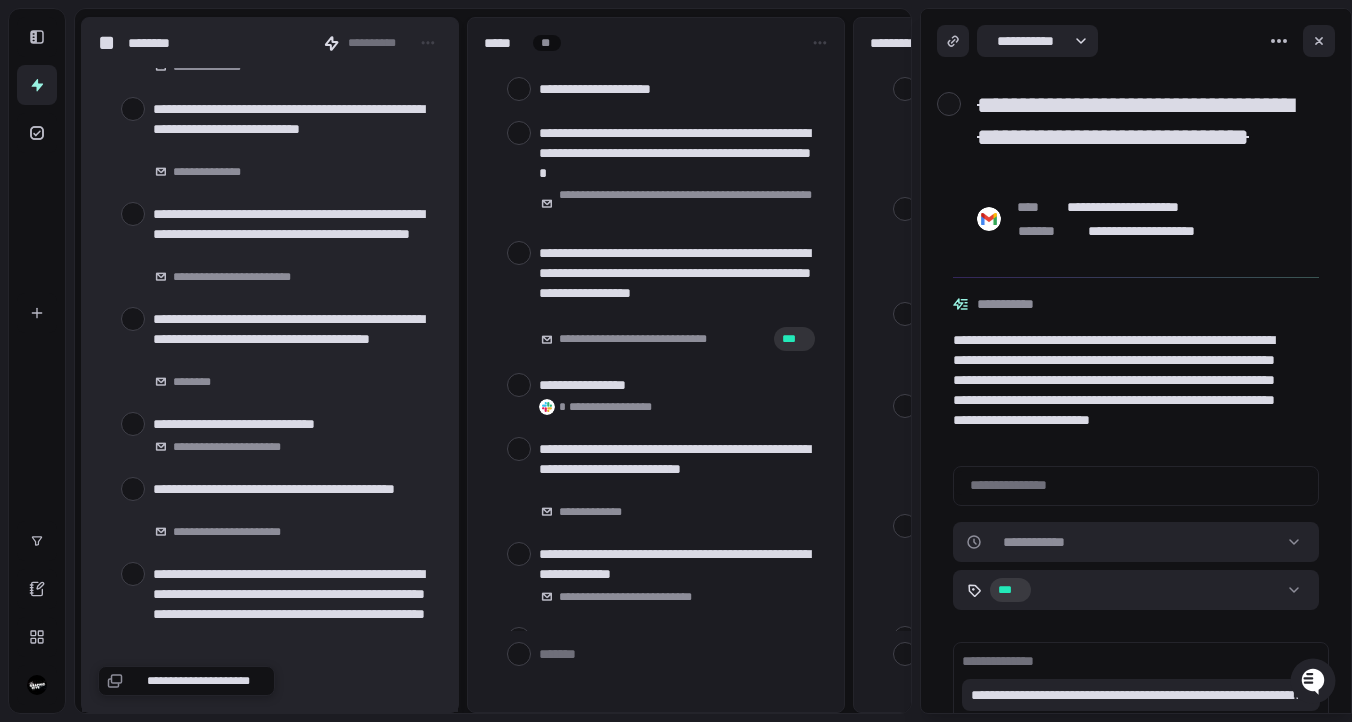 click at bounding box center [133, 489] 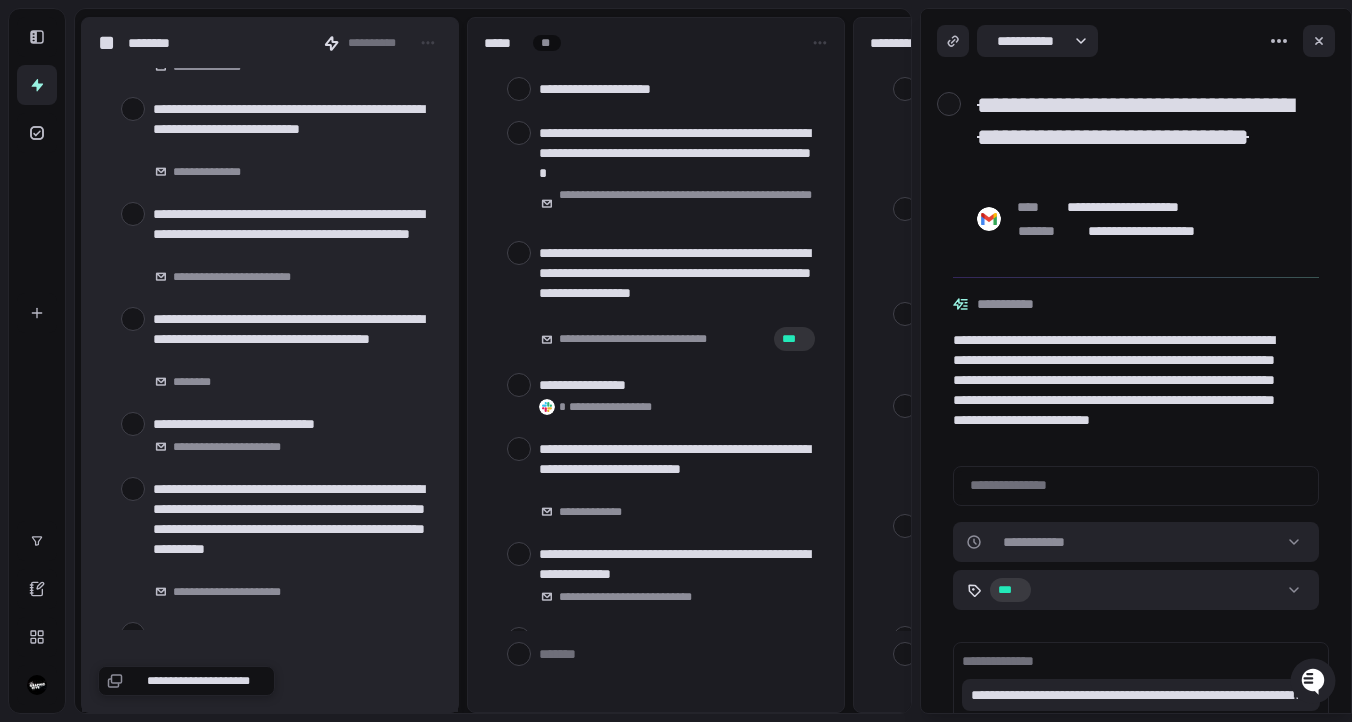 click at bounding box center (133, 489) 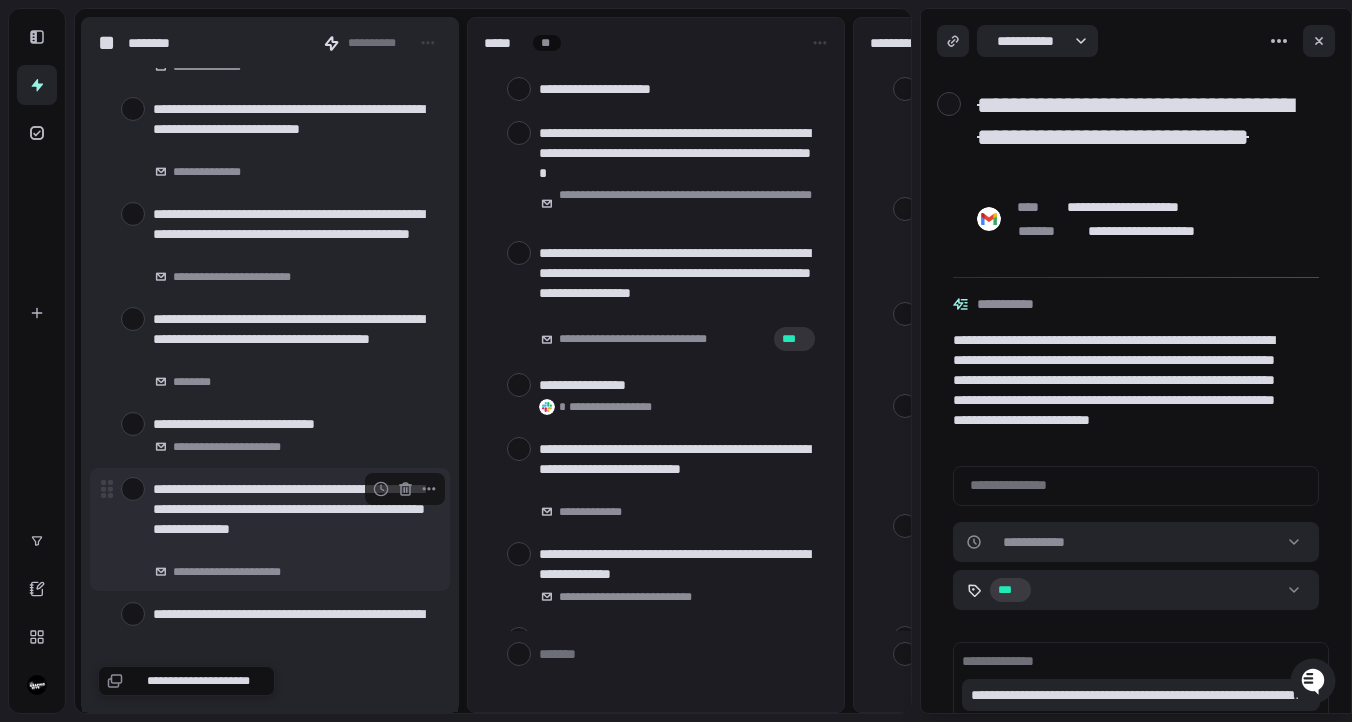 click at bounding box center (133, 489) 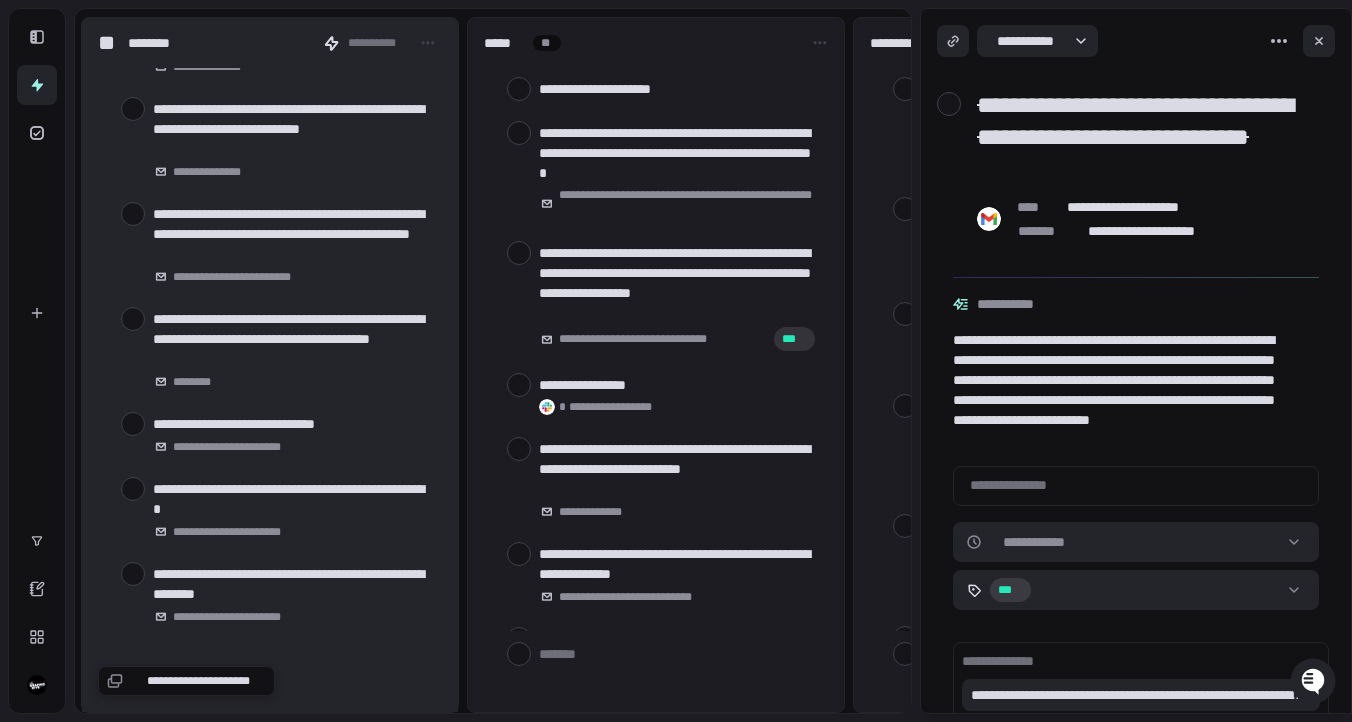 click at bounding box center (133, 489) 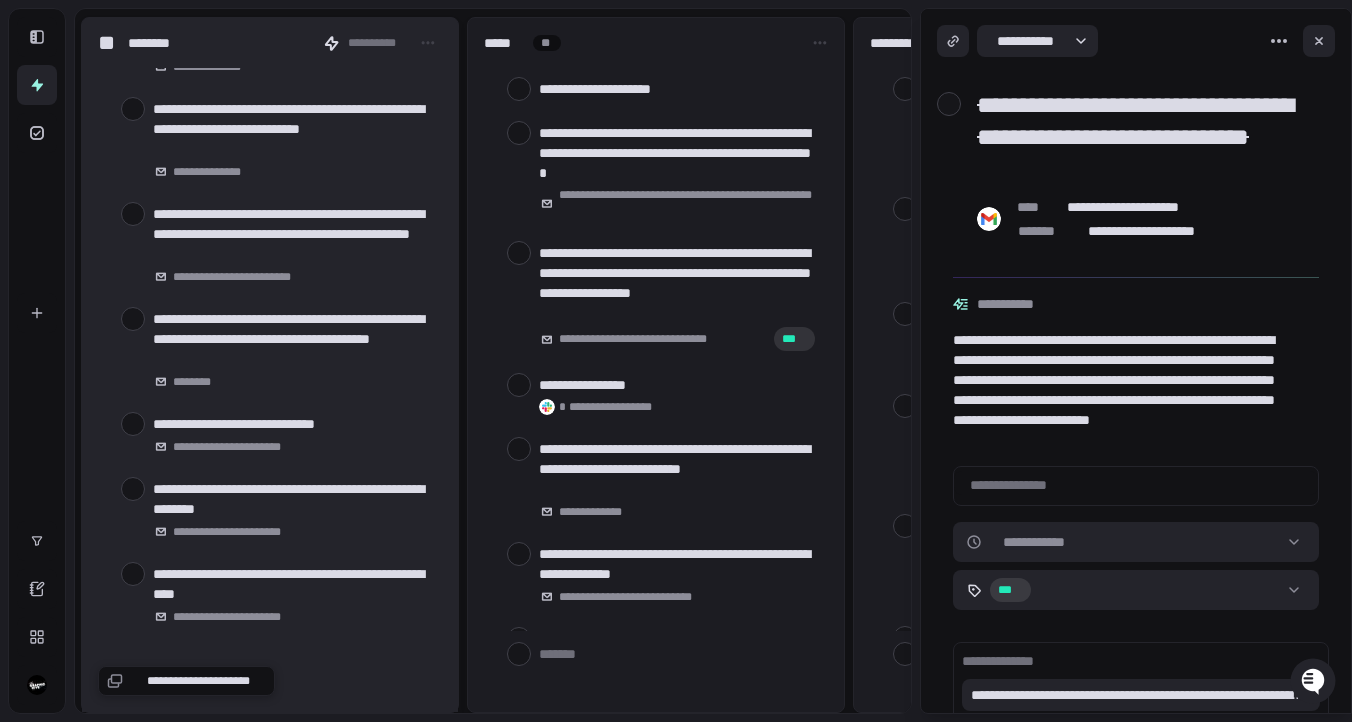 click at bounding box center (133, 489) 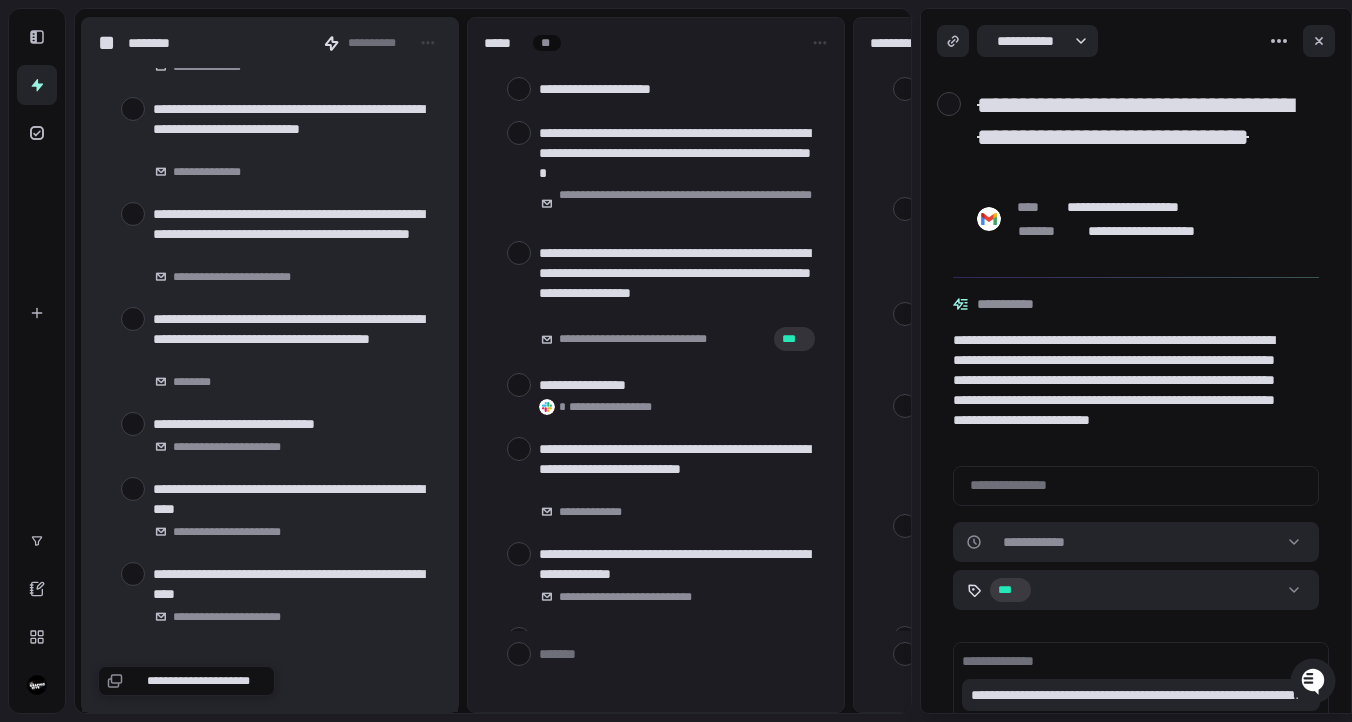click at bounding box center [133, 489] 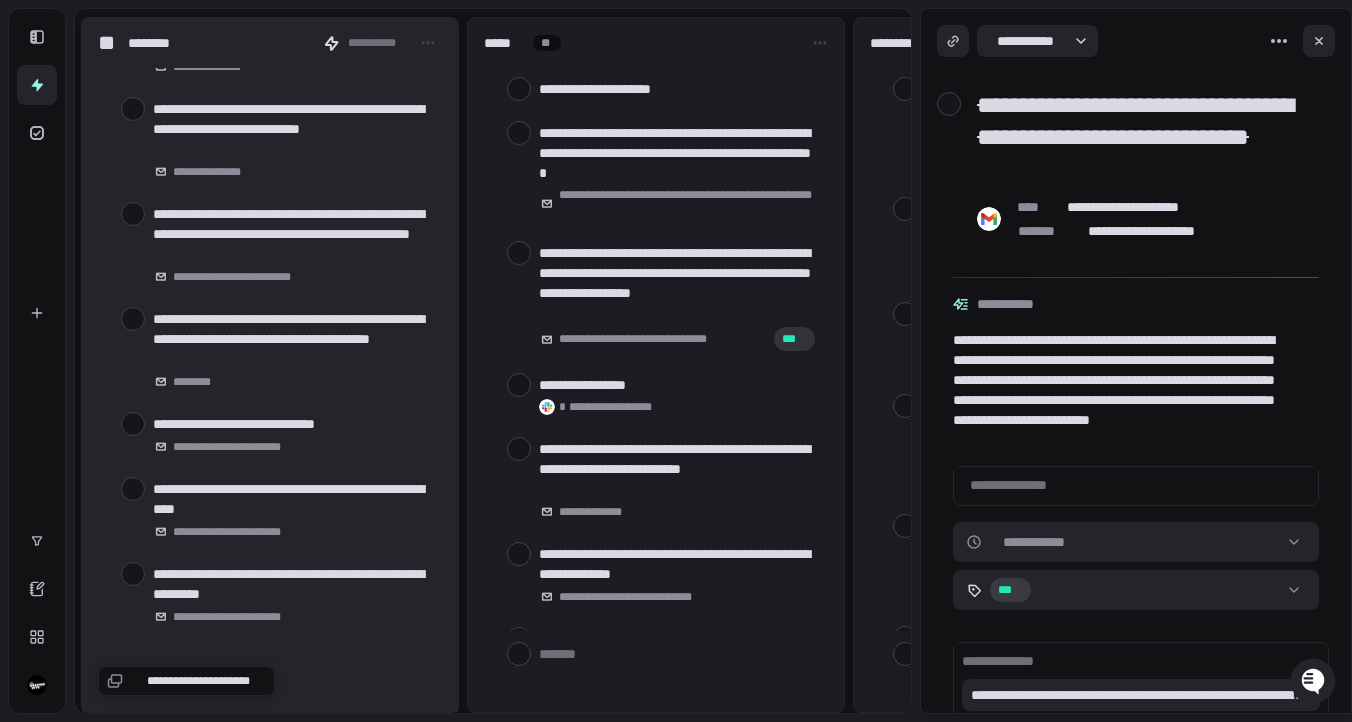 click at bounding box center (133, 489) 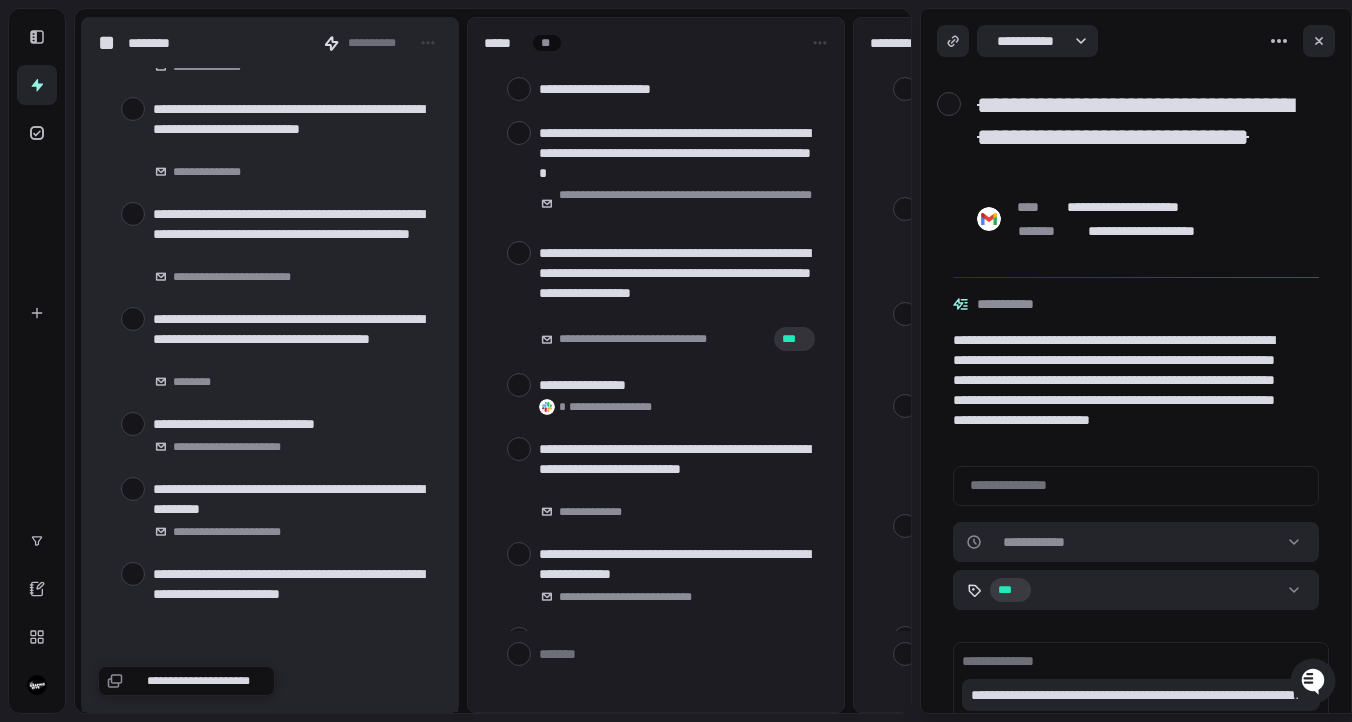 click at bounding box center (133, 489) 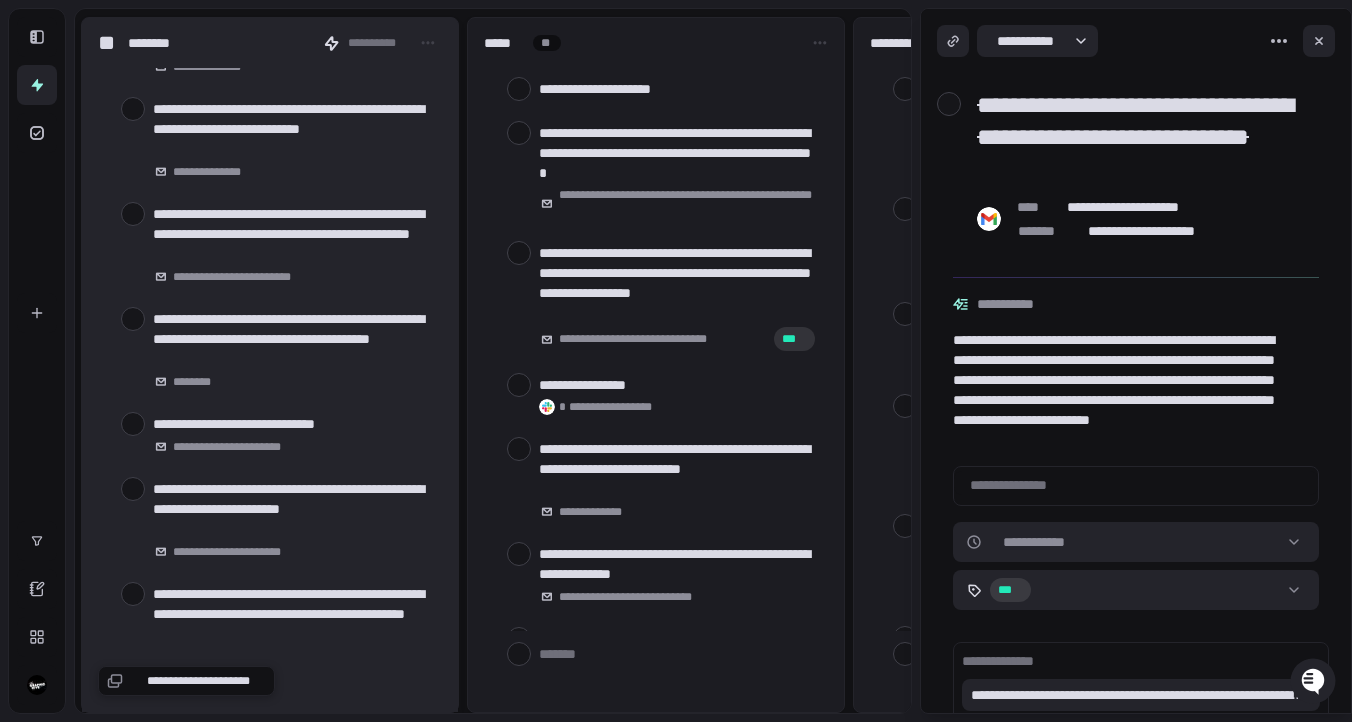 click at bounding box center [133, 489] 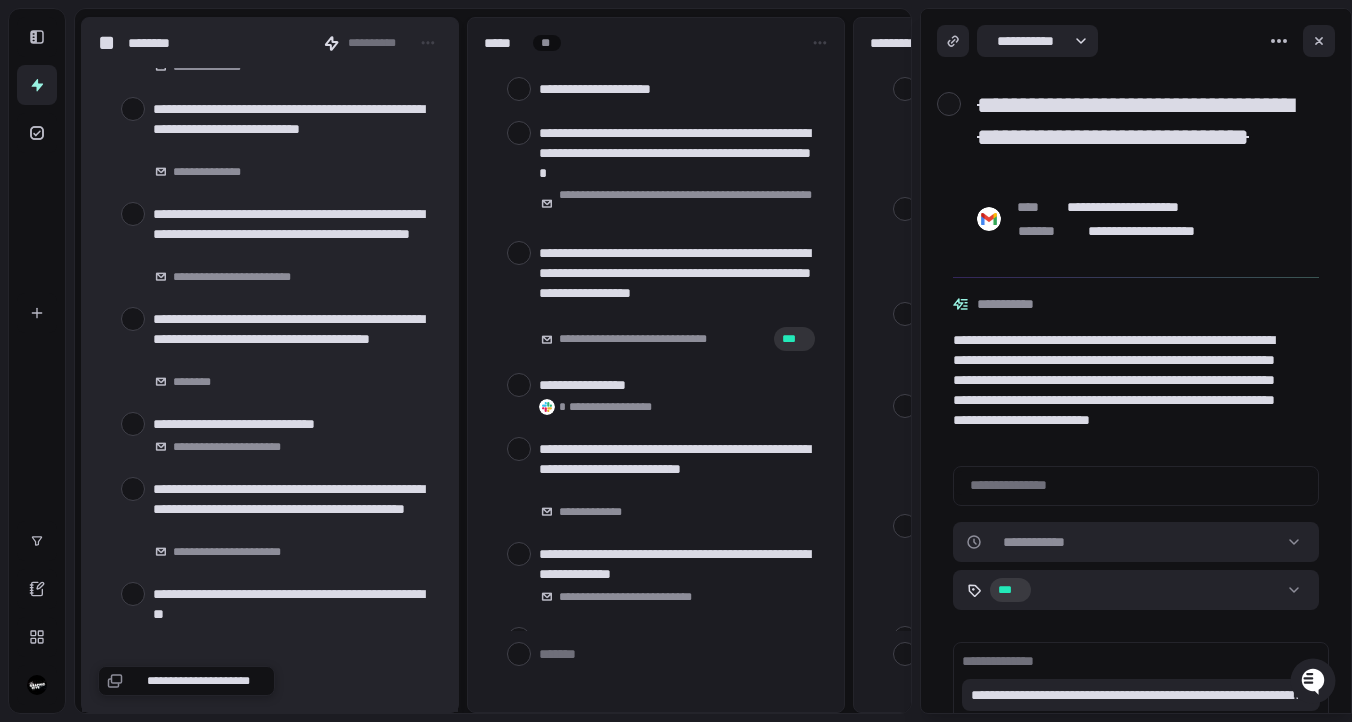 click at bounding box center [133, 489] 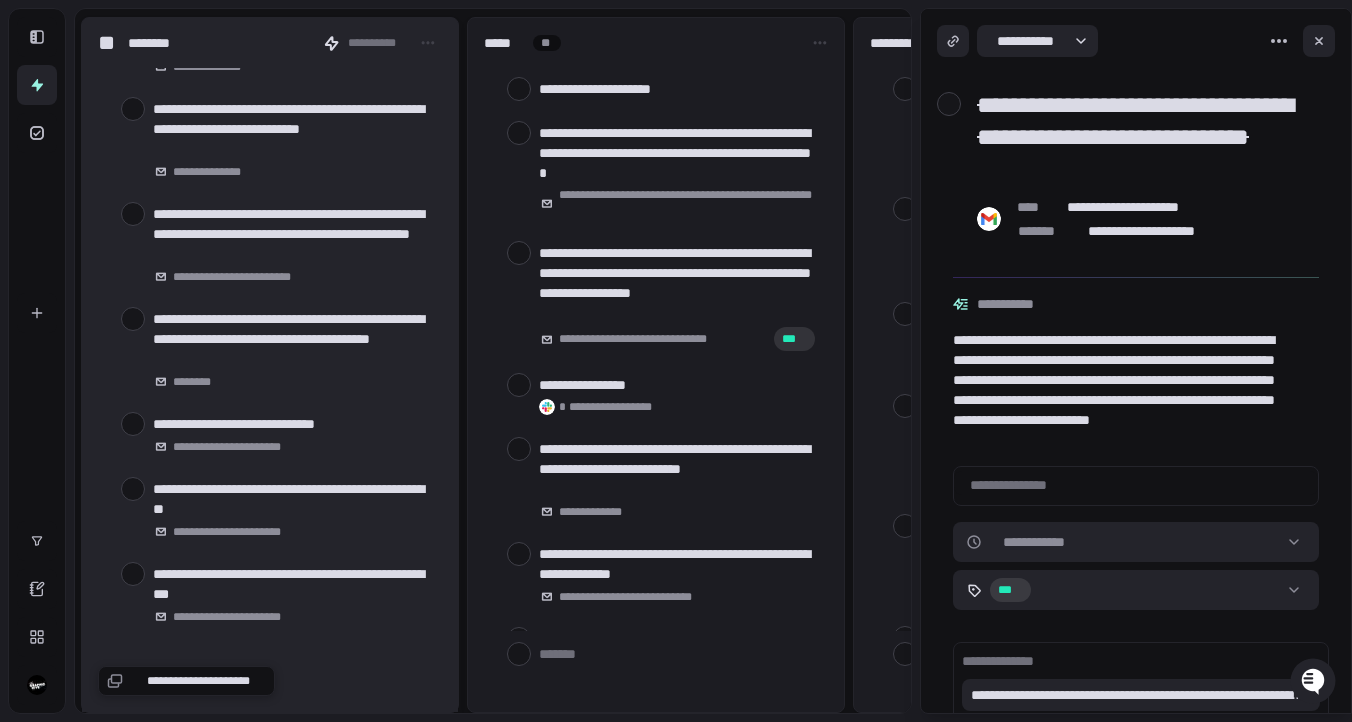 click at bounding box center [133, 489] 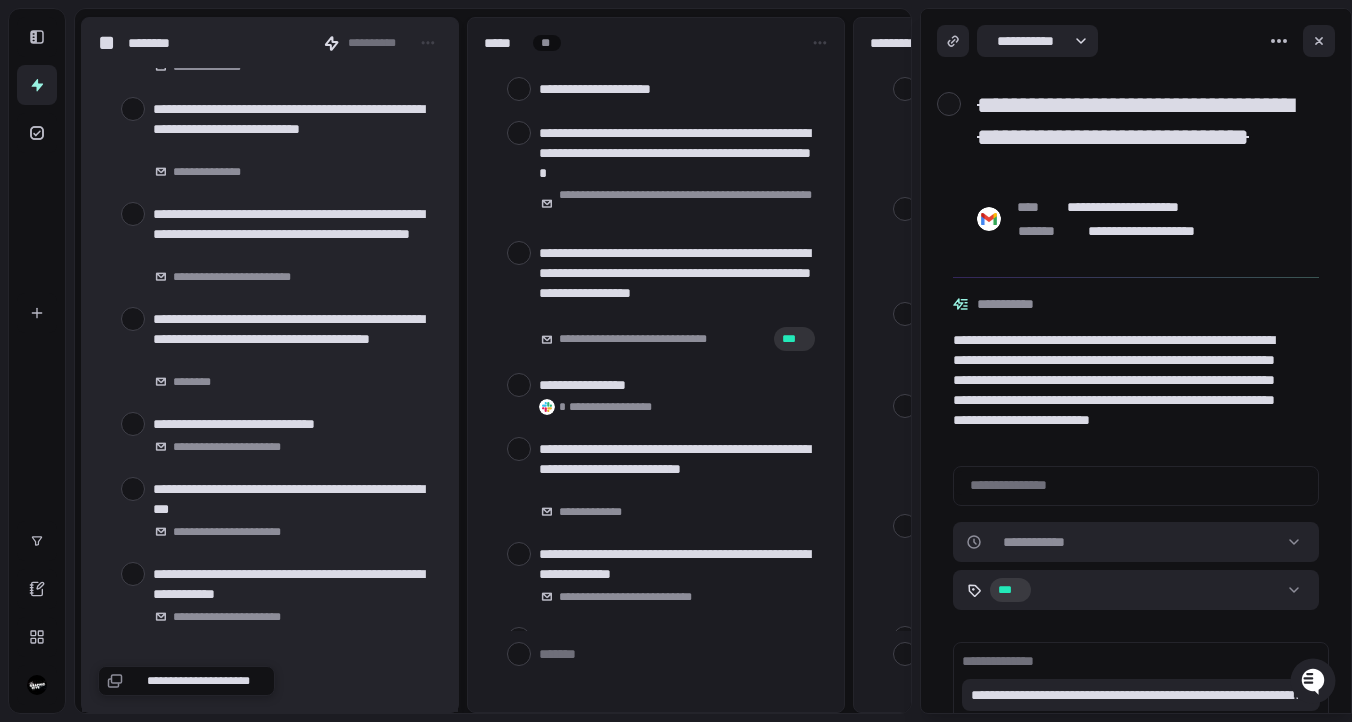 click at bounding box center [133, 489] 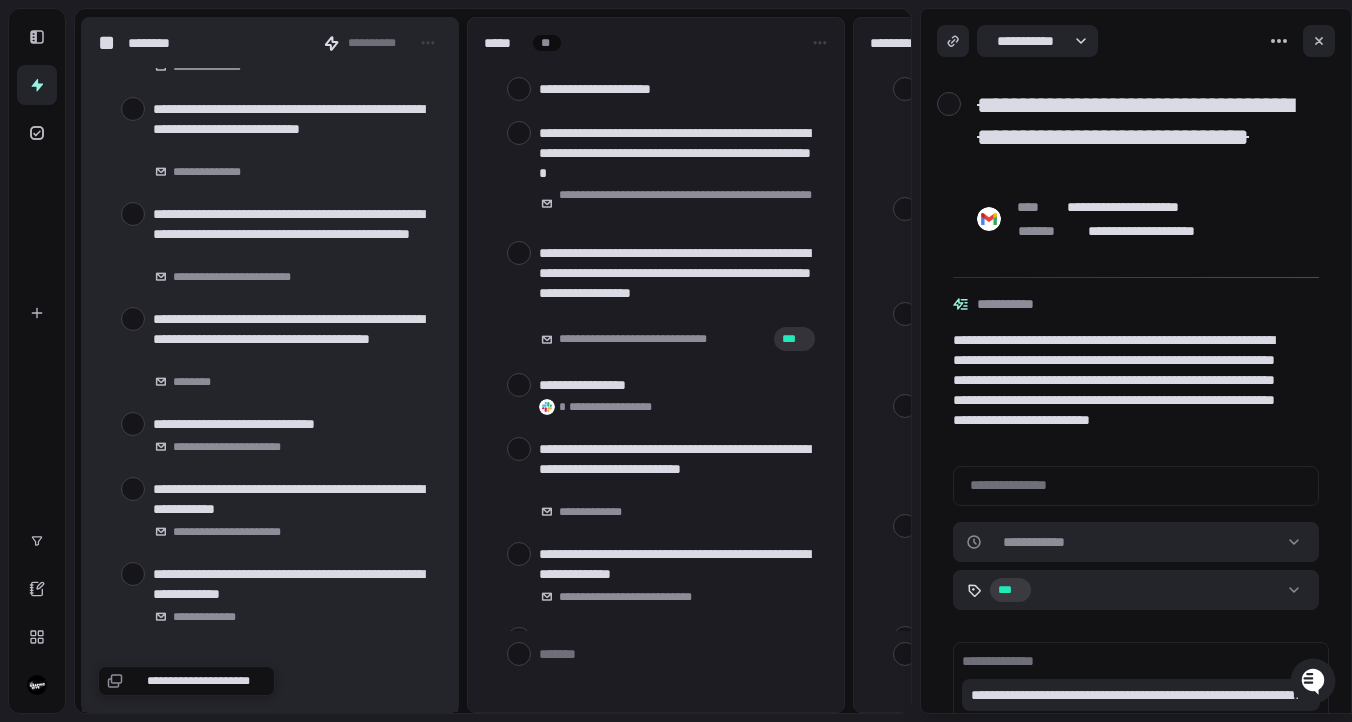click at bounding box center [133, 489] 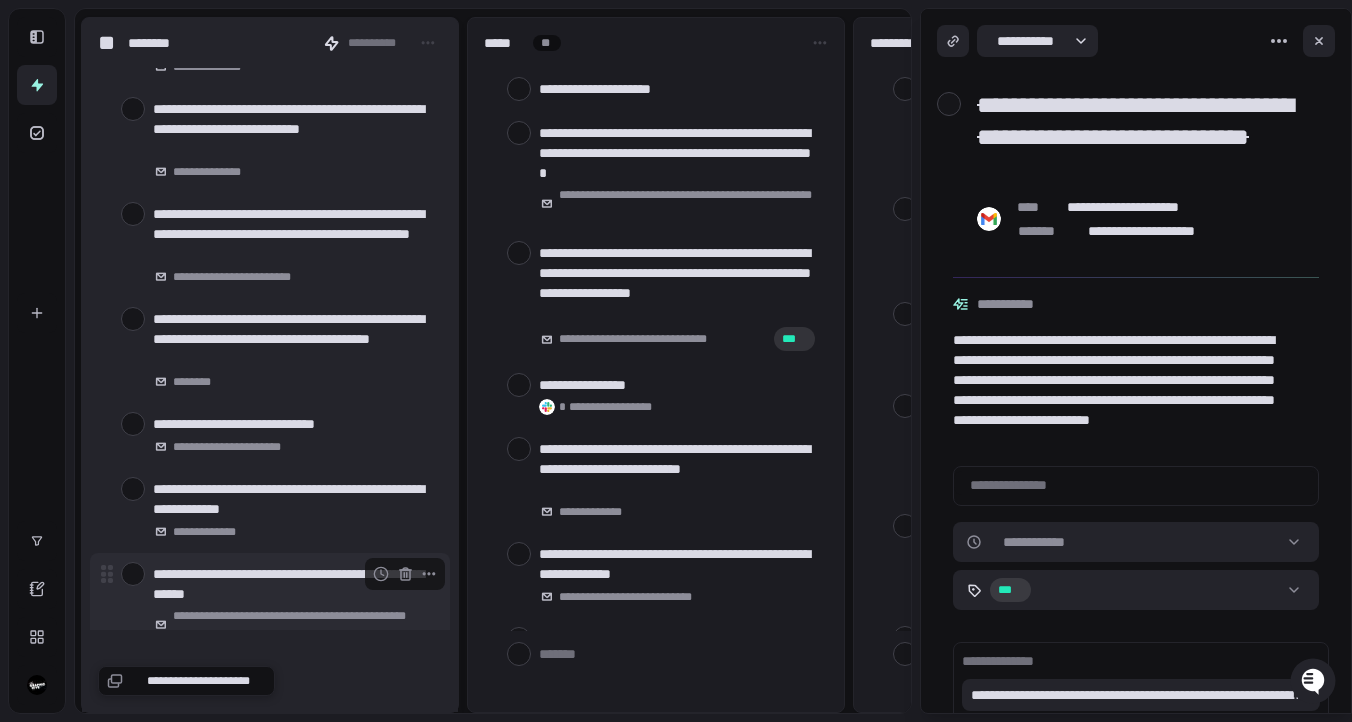 click at bounding box center (133, 574) 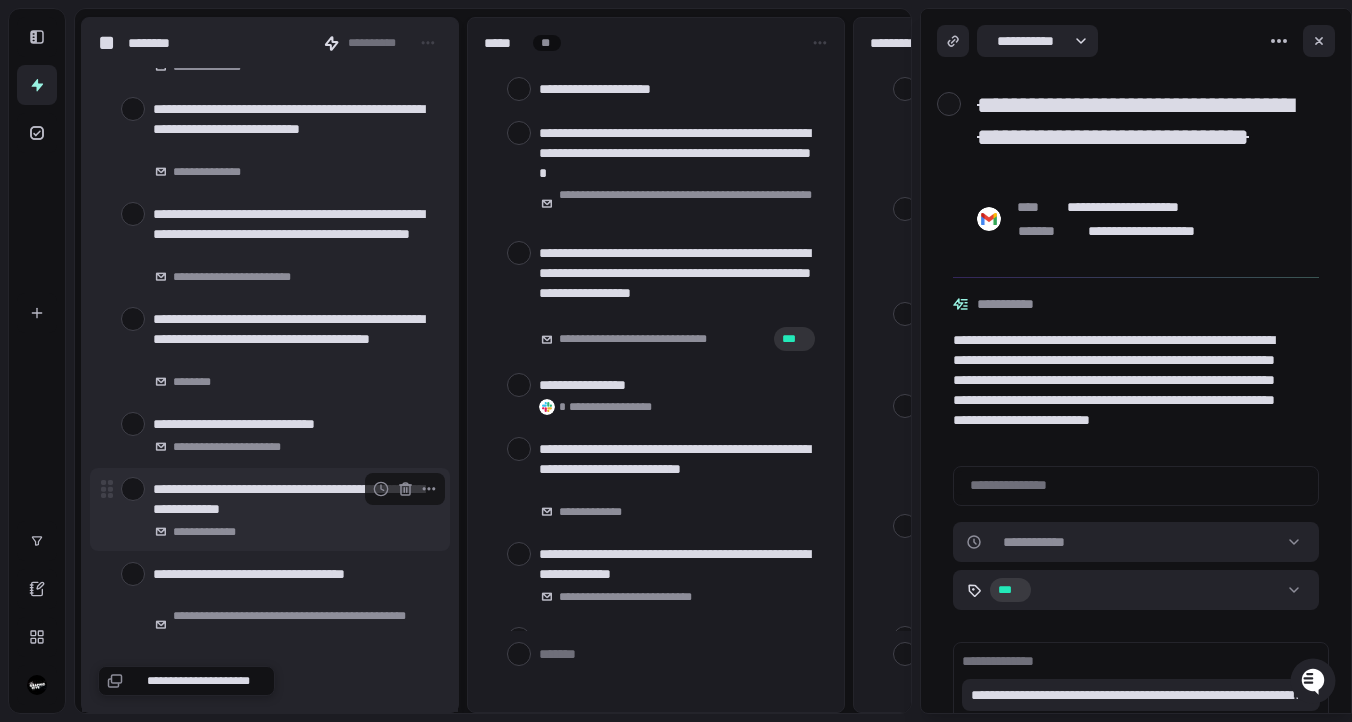 click at bounding box center [133, 489] 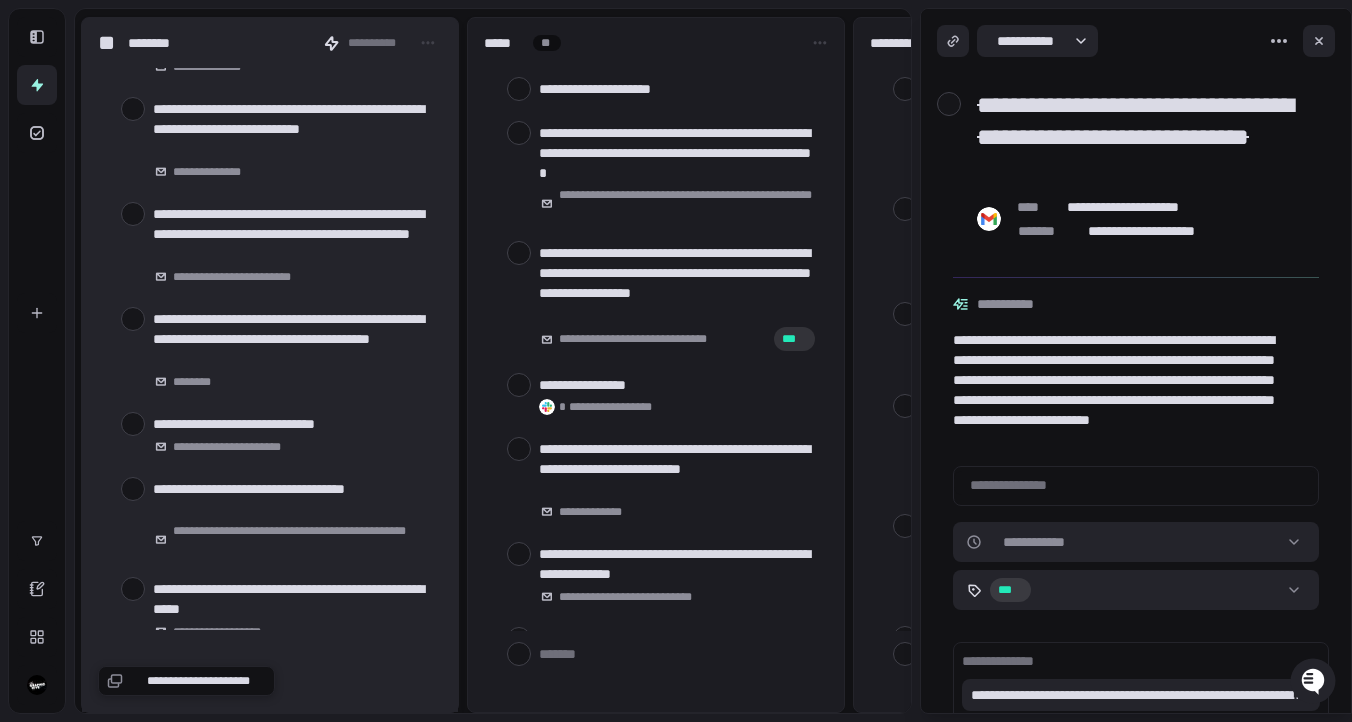 click at bounding box center [133, 489] 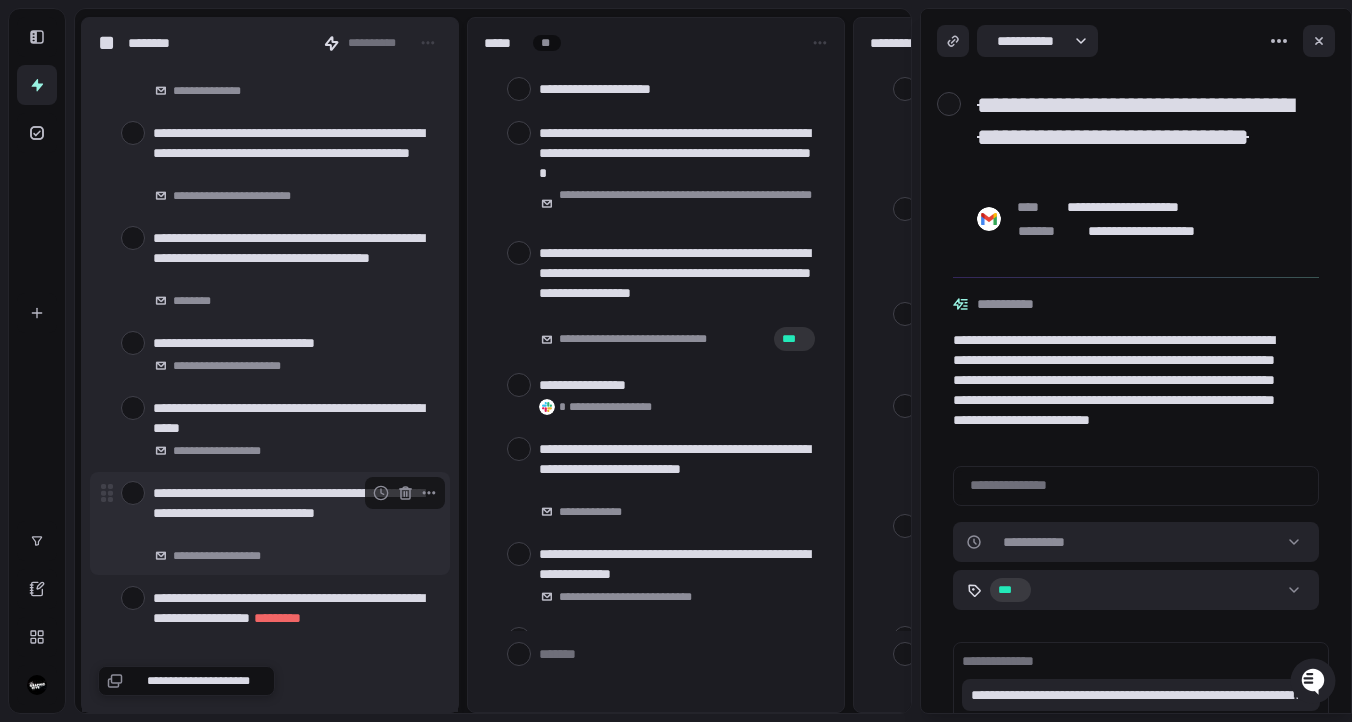 scroll, scrollTop: 3305, scrollLeft: 0, axis: vertical 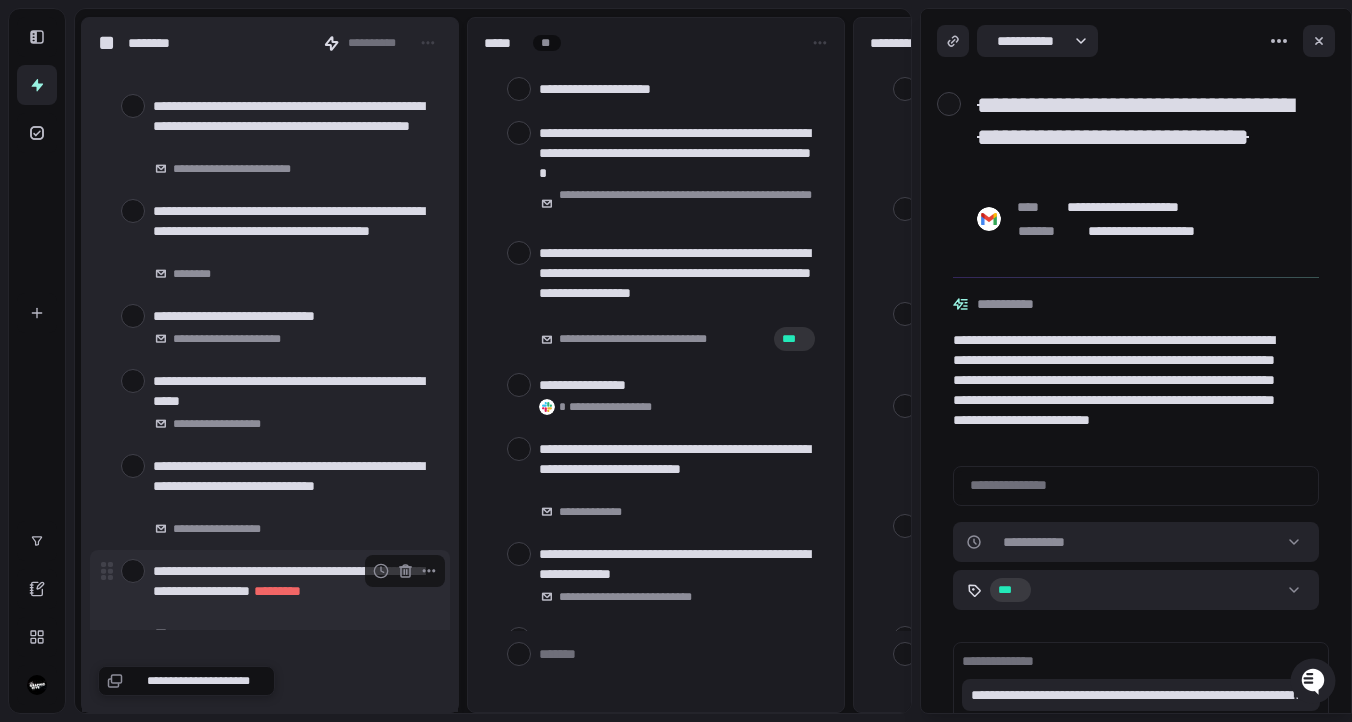 click at bounding box center (133, 571) 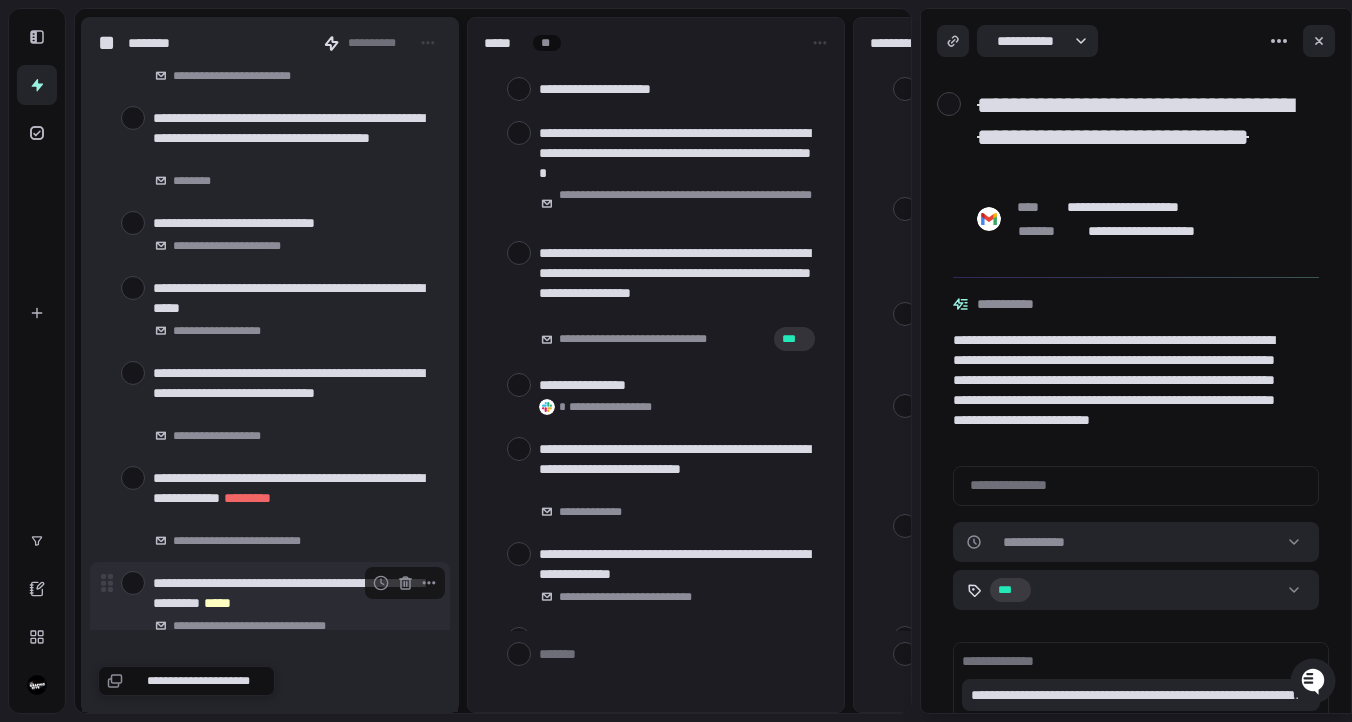 scroll, scrollTop: 3412, scrollLeft: 0, axis: vertical 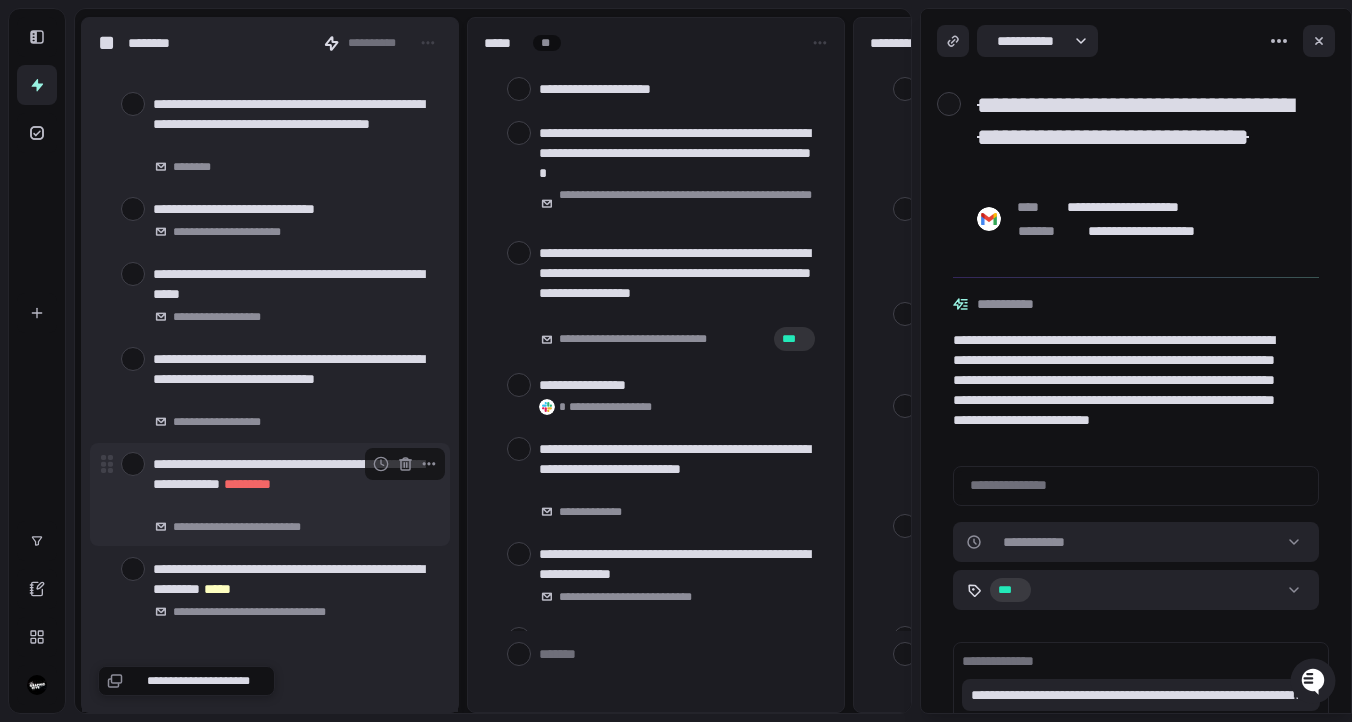 click at bounding box center (133, 464) 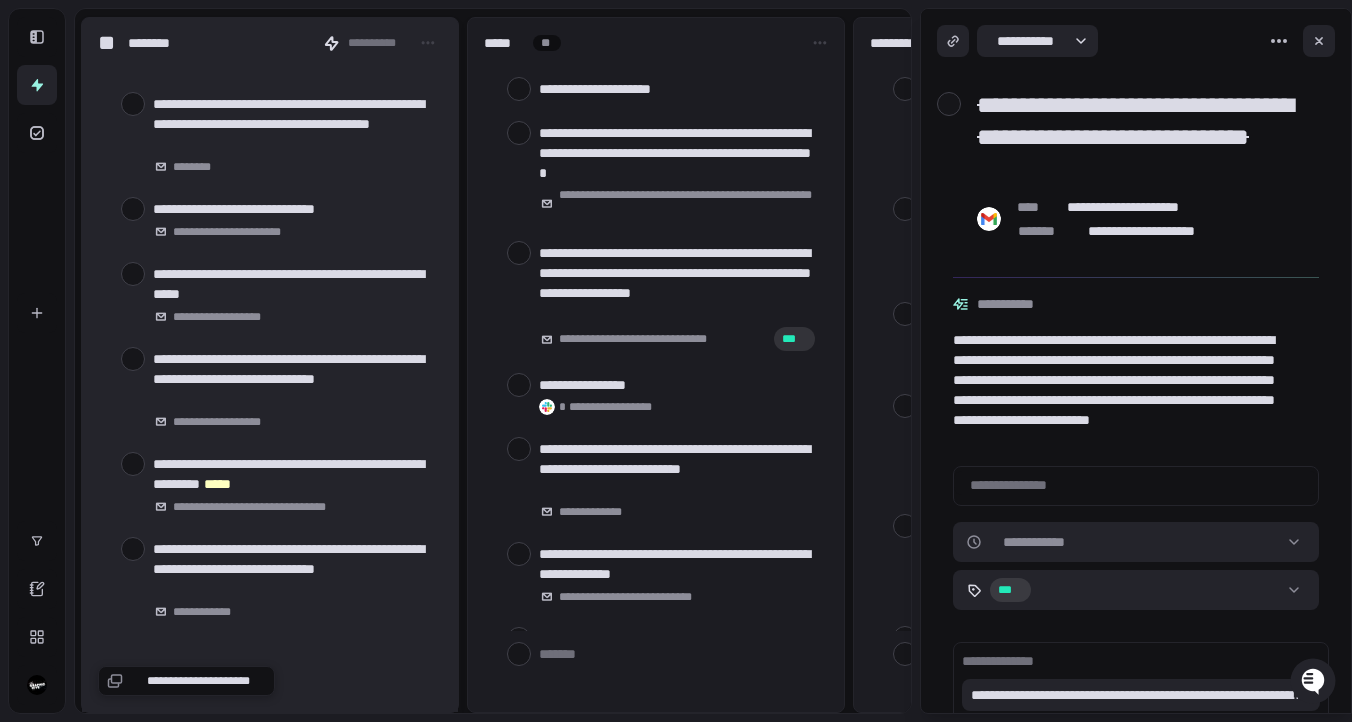 click at bounding box center (133, 464) 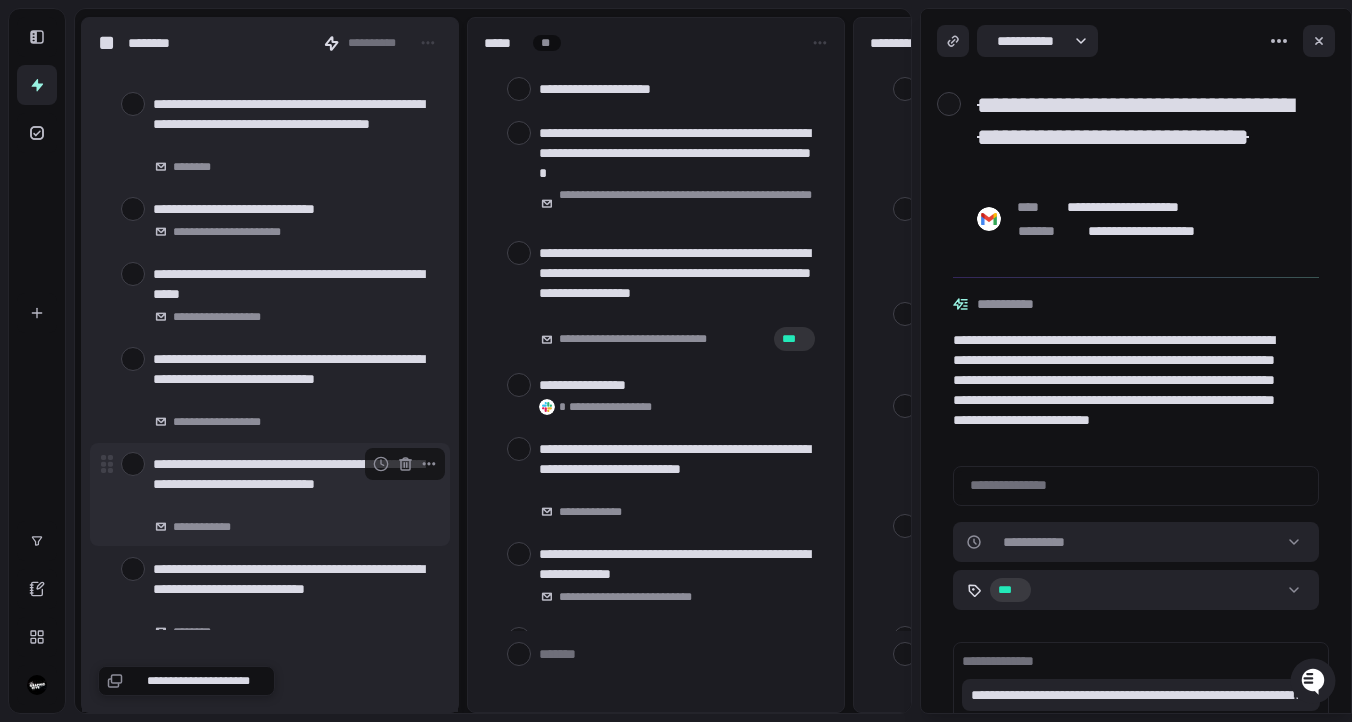 click on "**********" at bounding box center (270, 494) 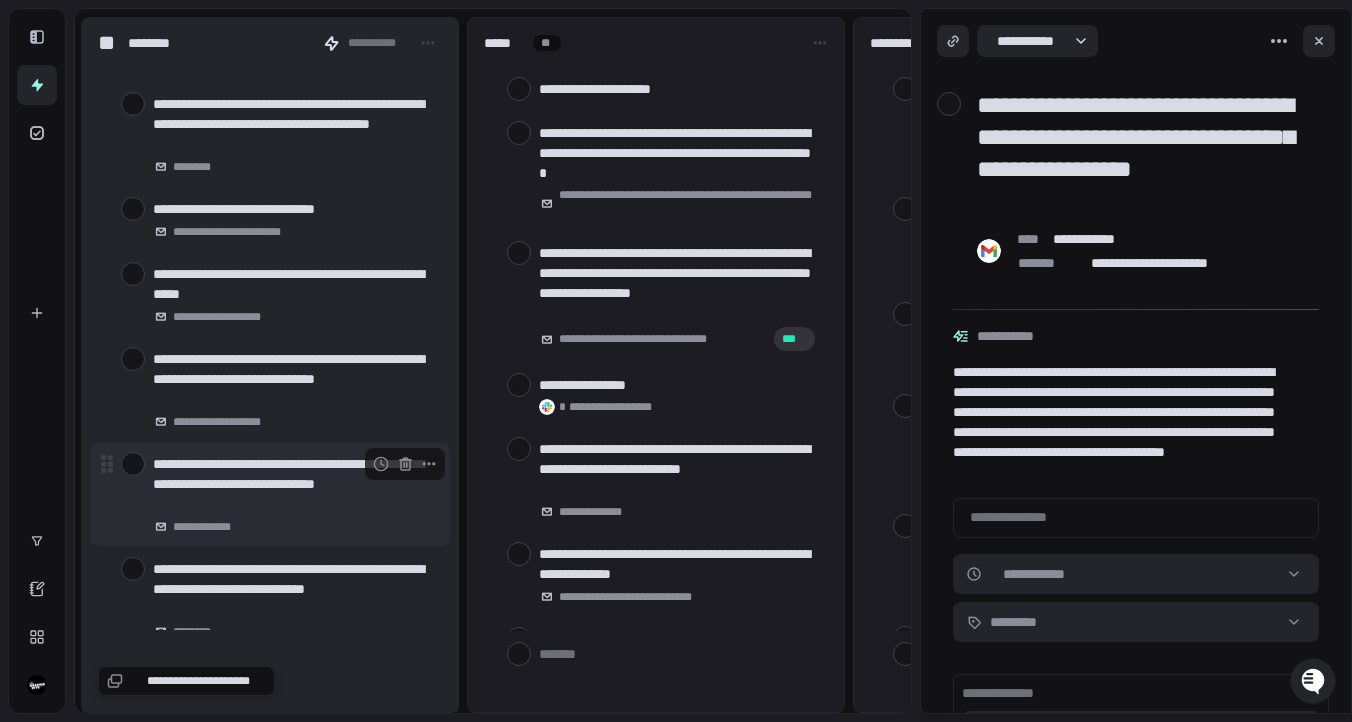 click at bounding box center (133, 464) 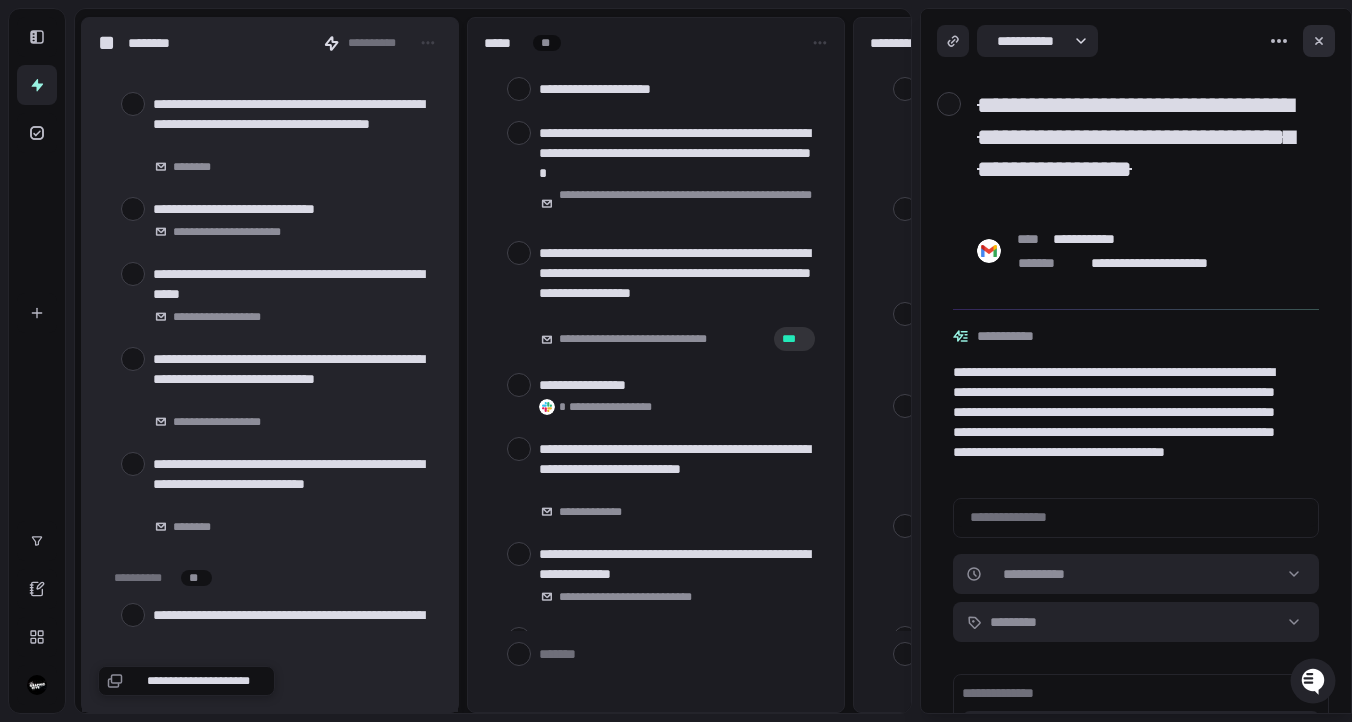 click at bounding box center (1319, 41) 